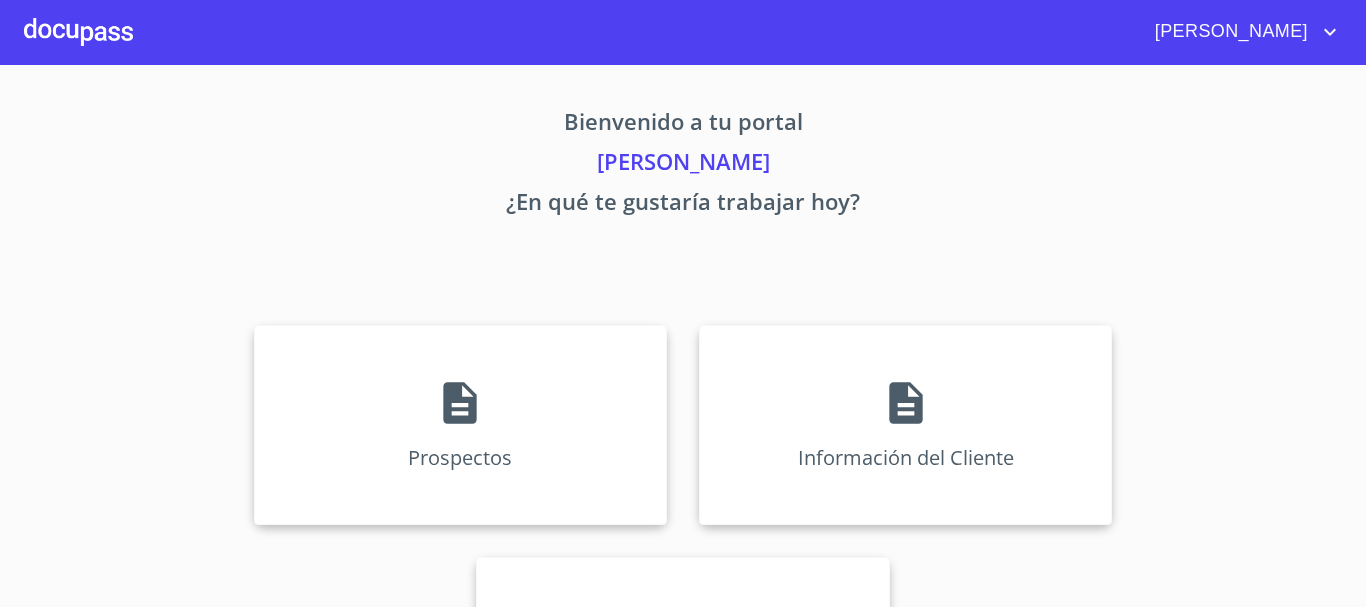scroll, scrollTop: 0, scrollLeft: 0, axis: both 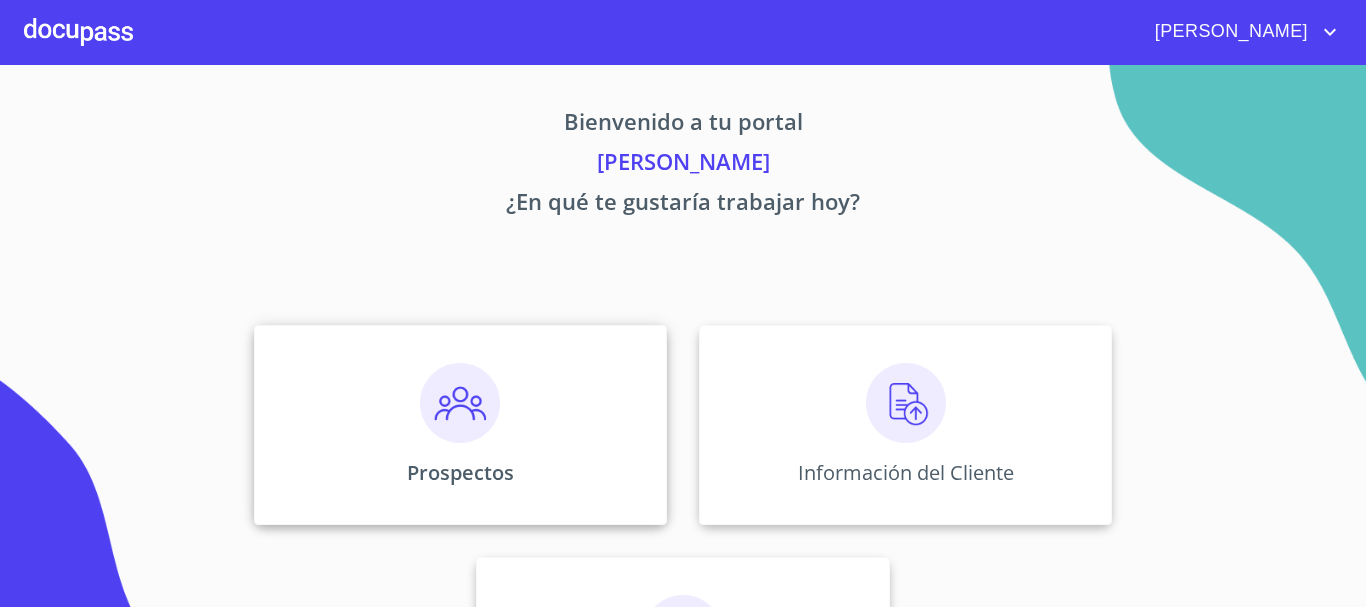 click on "Prospectos" at bounding box center [460, 425] 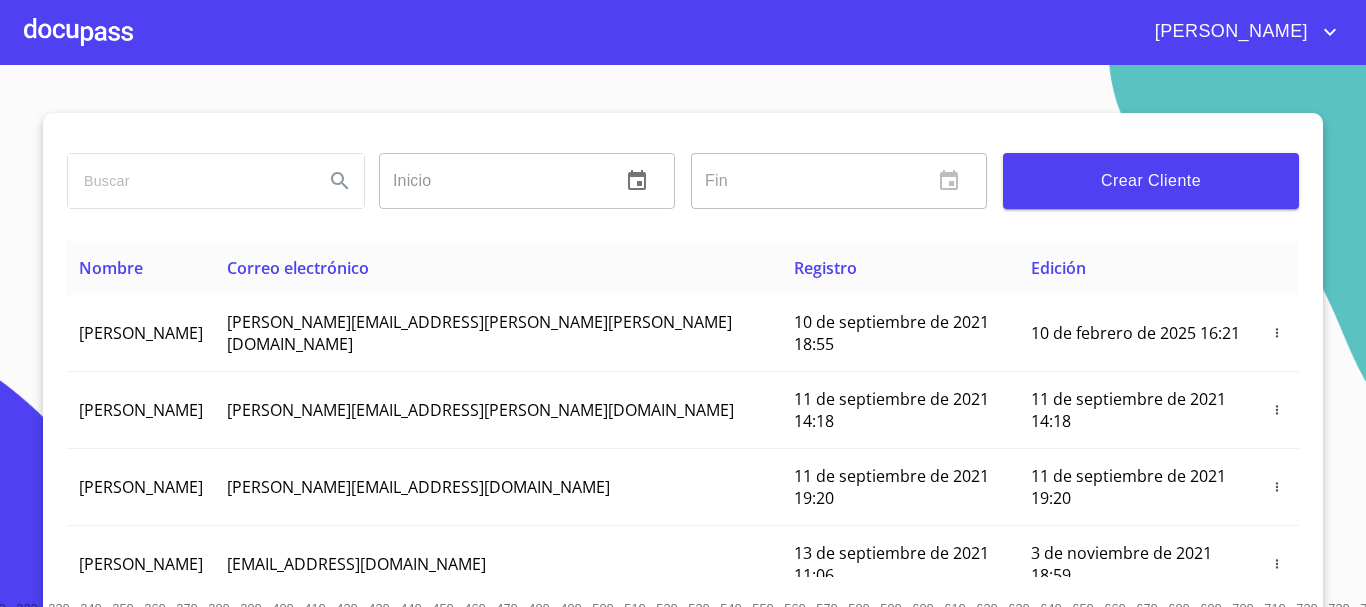 click on "Crear Cliente" at bounding box center (1151, 181) 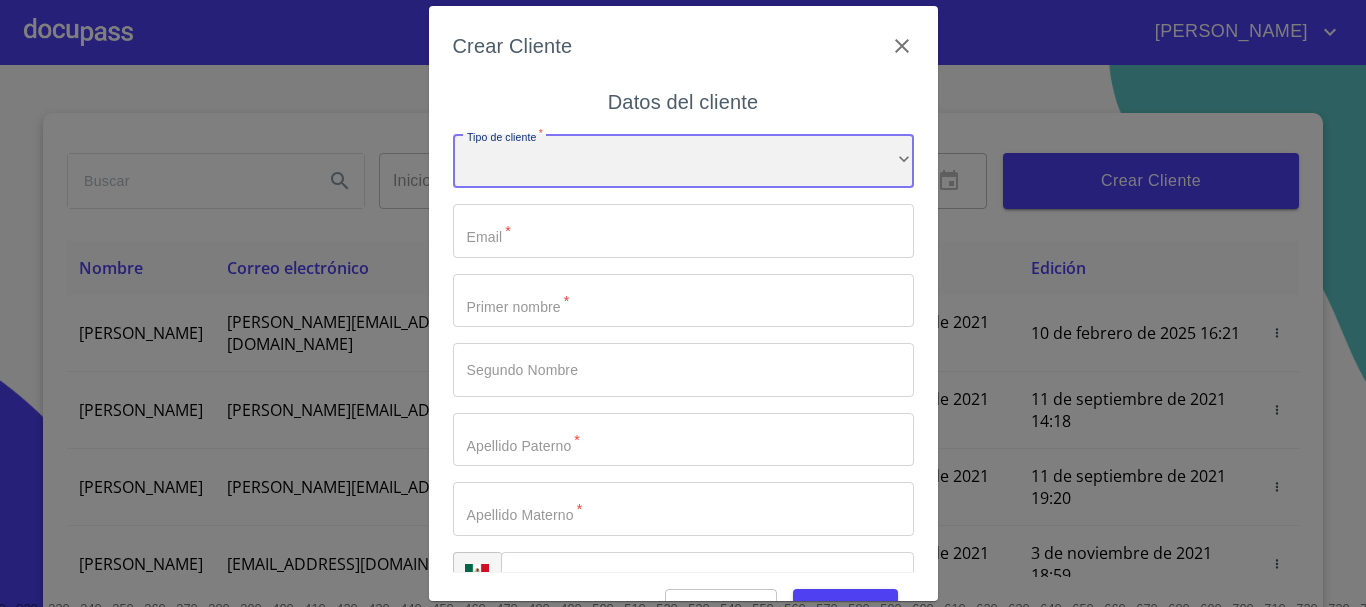 click on "​" at bounding box center [683, 161] 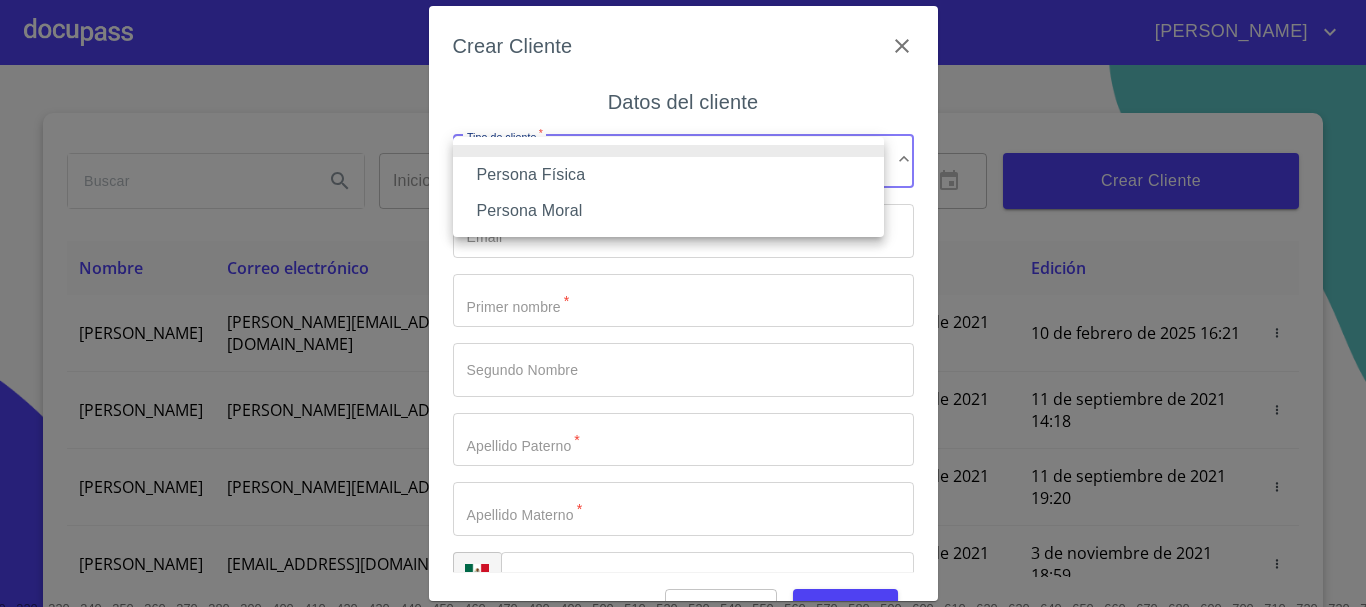 click on "Persona Física" at bounding box center (668, 175) 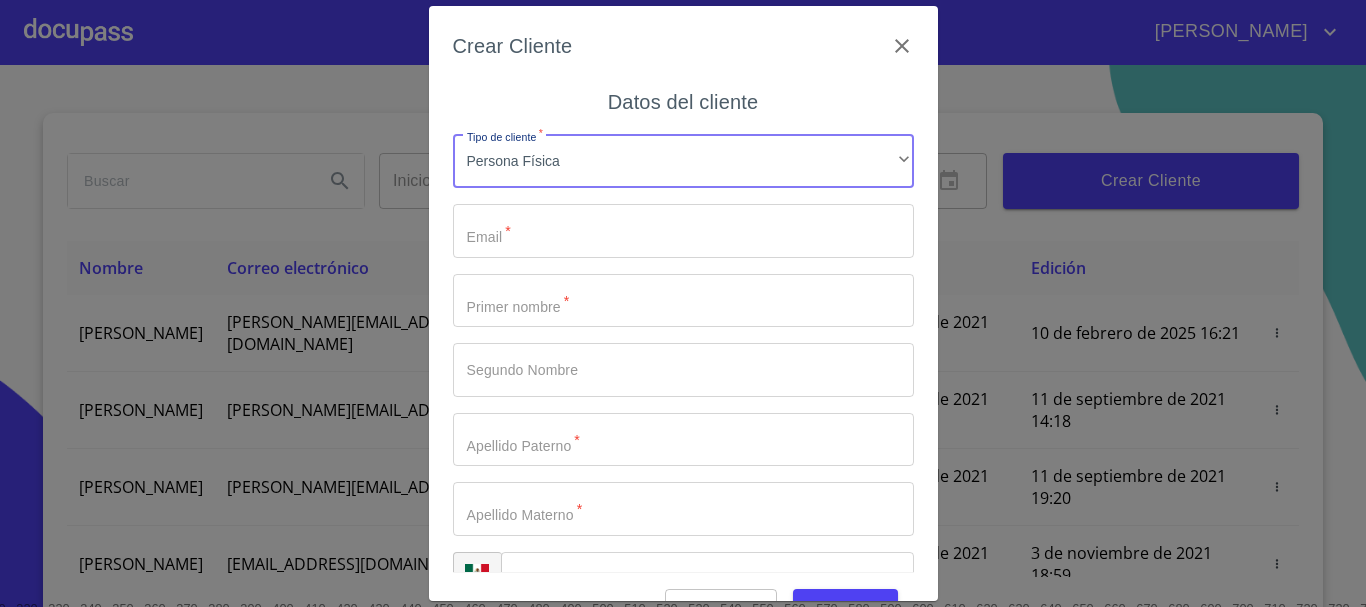 click on "Tipo de cliente   *" at bounding box center (683, 231) 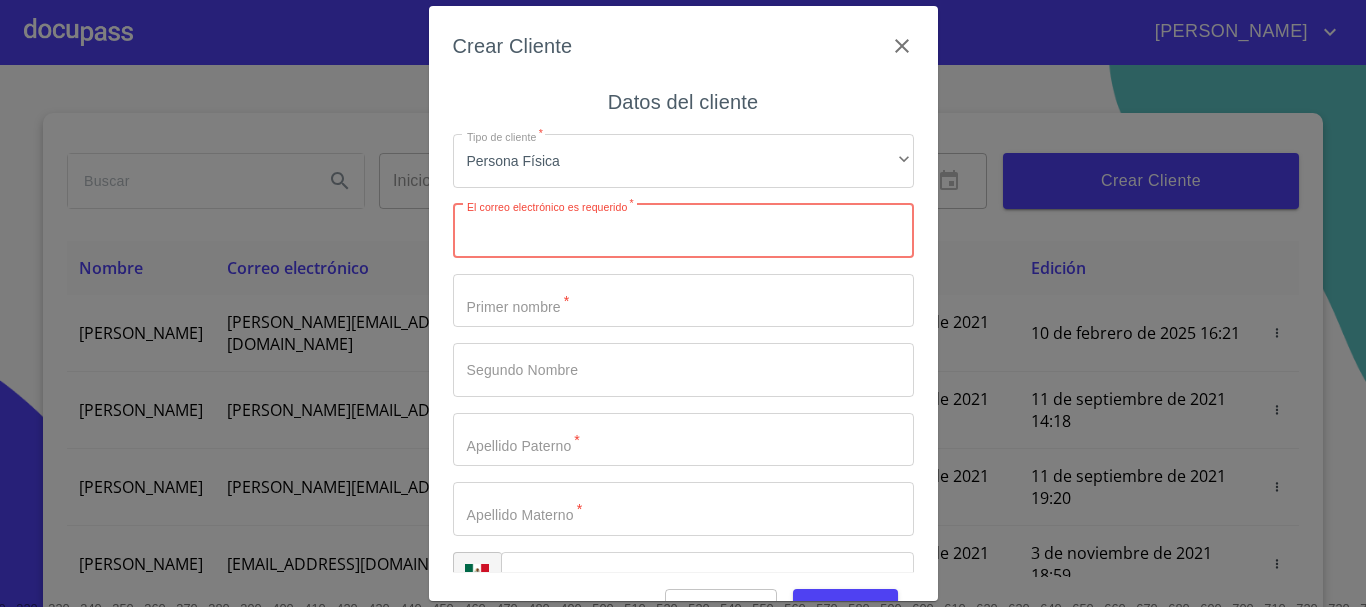 click on "Tipo de cliente   *" at bounding box center (683, 231) 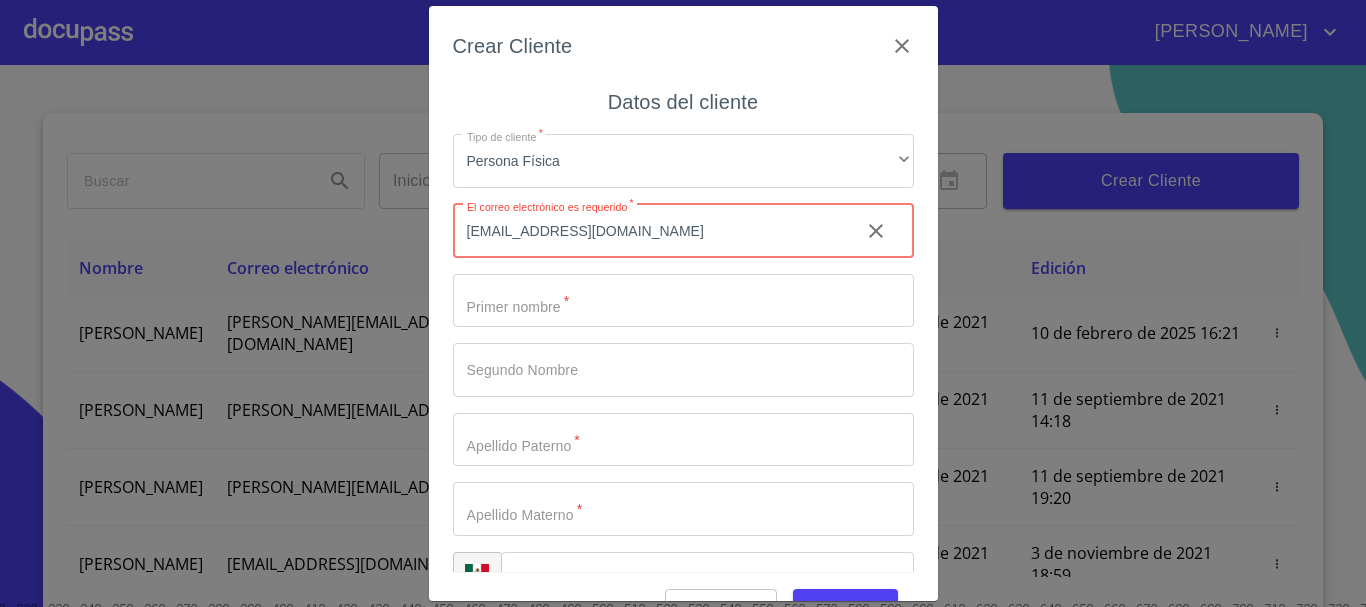 type on "[EMAIL_ADDRESS][DOMAIN_NAME]" 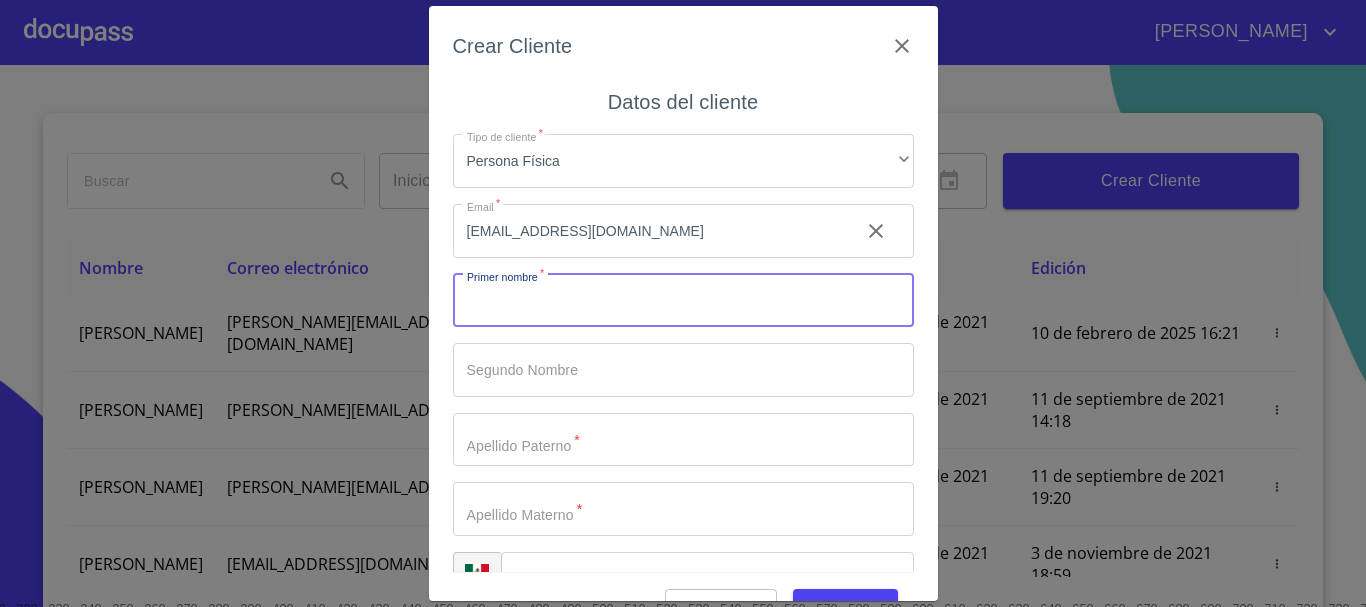 click on "Tipo de cliente   *" at bounding box center [683, 301] 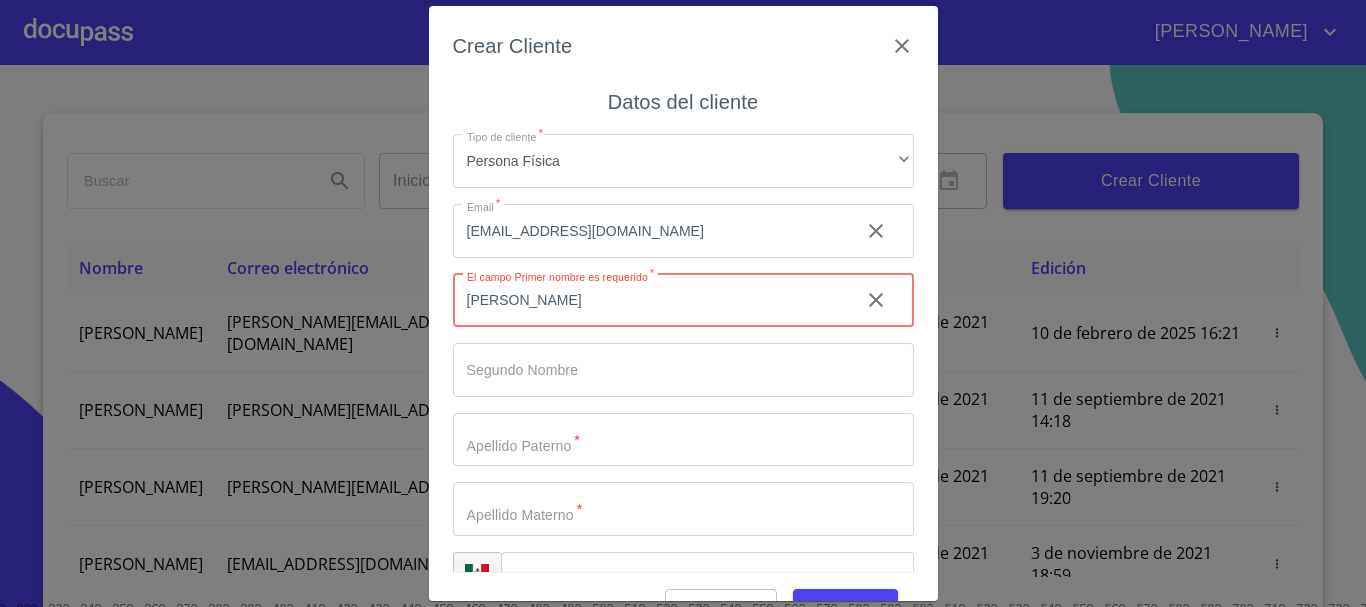 type on "[PERSON_NAME]" 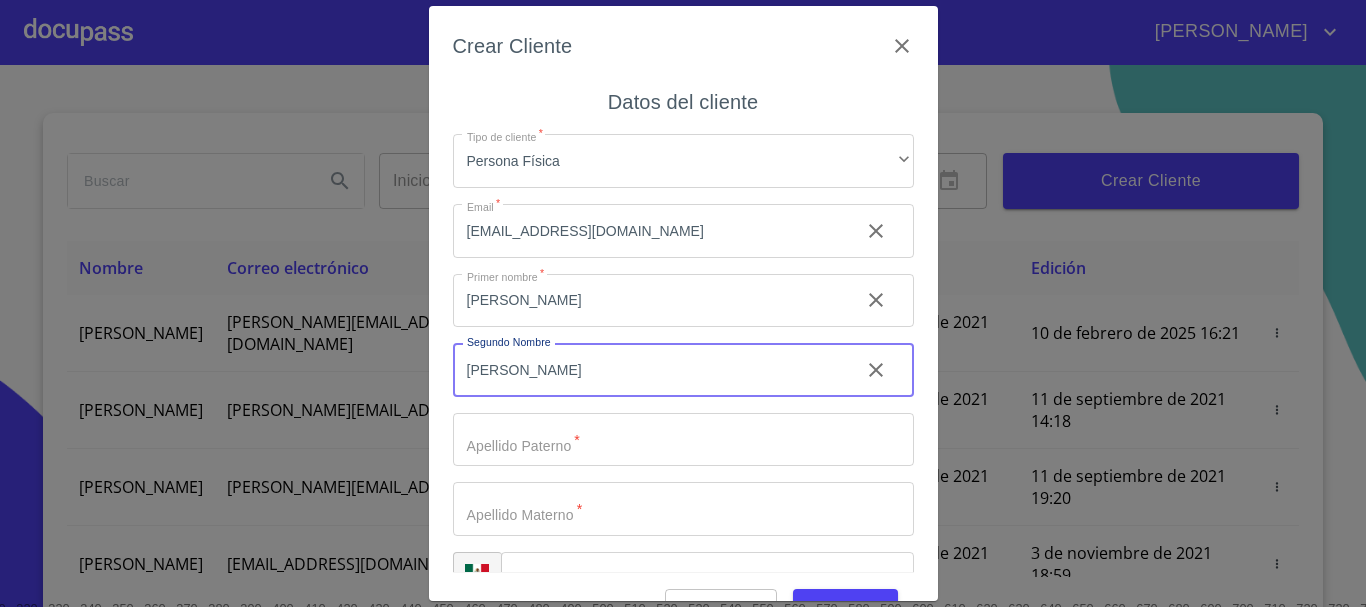 type on "[PERSON_NAME]" 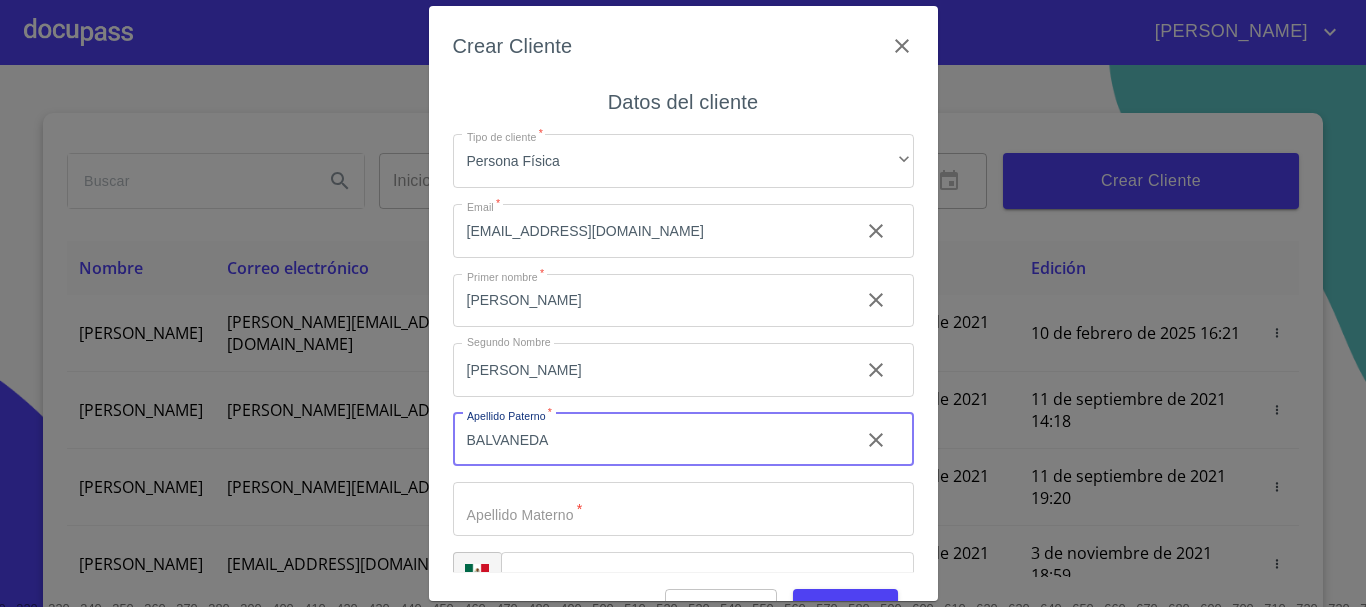 type on "BALVANEDA" 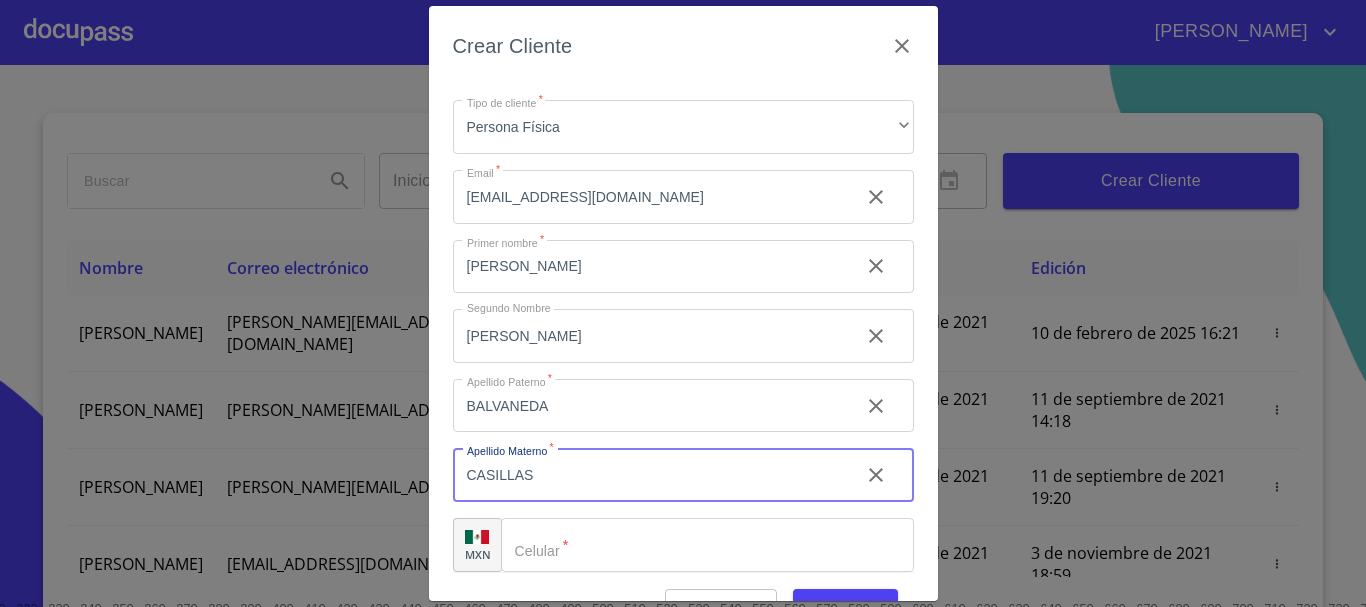 scroll, scrollTop: 50, scrollLeft: 0, axis: vertical 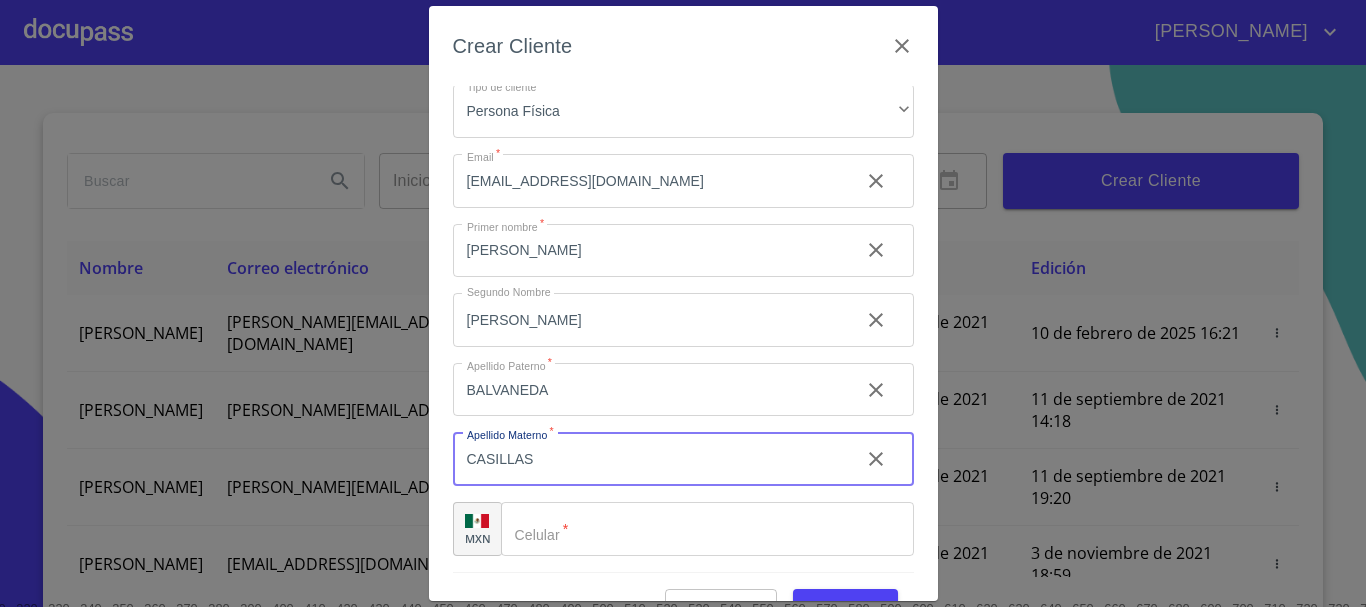 type on "CASILLAS" 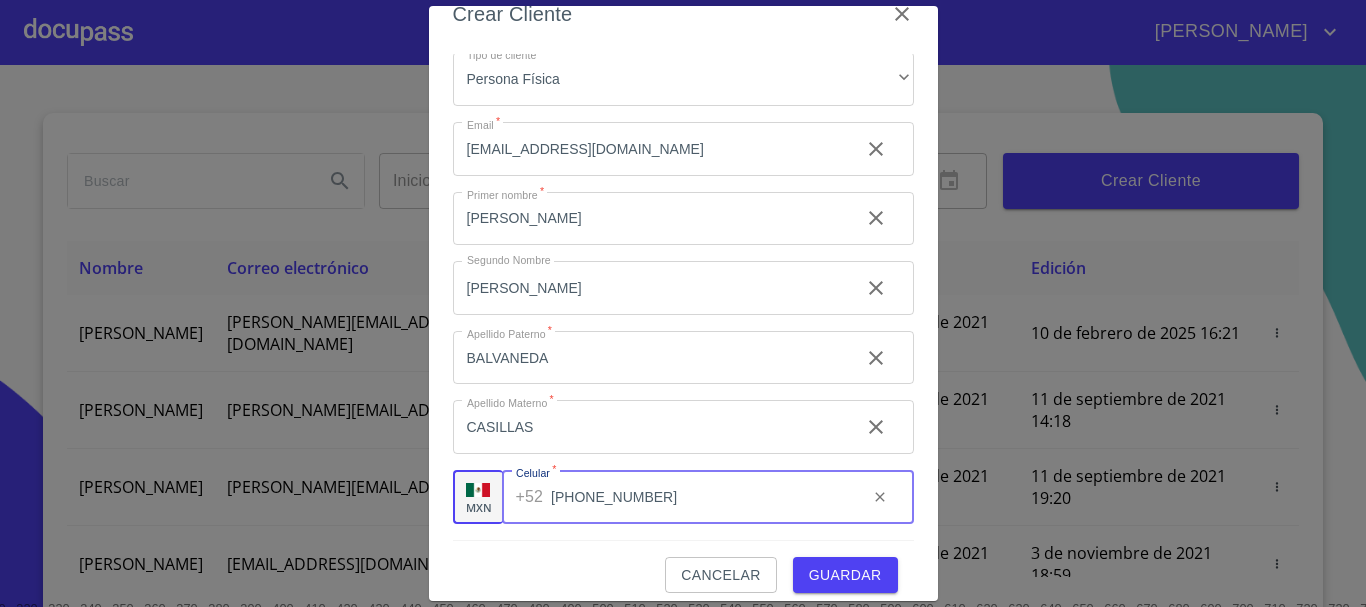 scroll, scrollTop: 48, scrollLeft: 0, axis: vertical 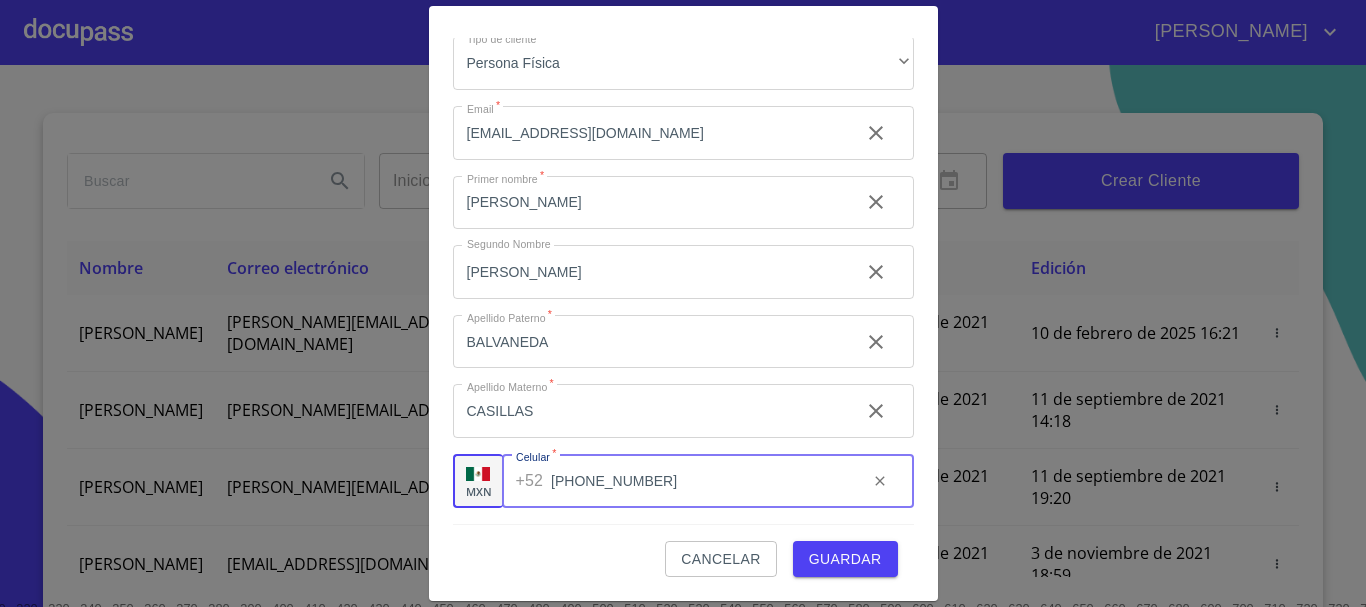 type on "[PHONE_NUMBER]" 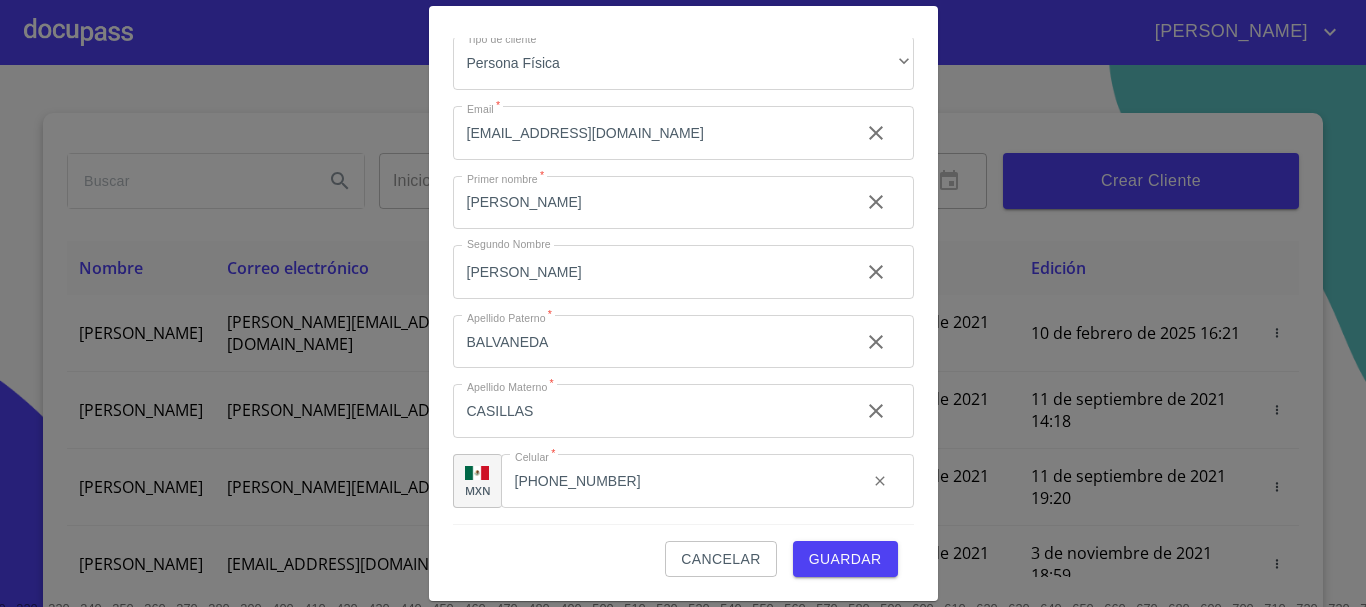 click on "Guardar" at bounding box center [845, 559] 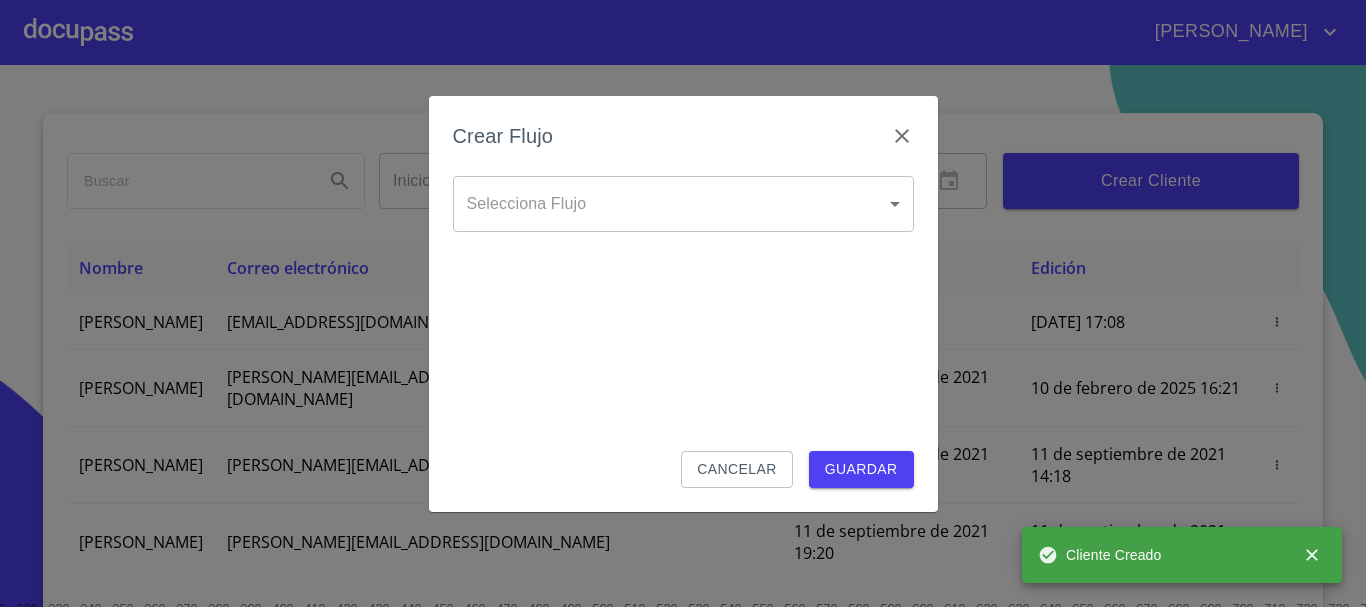 click on "[PERSON_NAME] ​ Fin ​ Crear Cliente Nombre   Correo electrónico   Registro   Edición     [PERSON_NAME] [EMAIL_ADDRESS][DOMAIN_NAME] [DATE] 17:08 [DATE] 17:08 [PERSON_NAME] GROVER [EMAIL_ADDRESS][PERSON_NAME][PERSON_NAME][DOMAIN_NAME] [DATE] 18:55 [DATE] 16:21 LUIS FERNANDO CELIS  [EMAIL_ADDRESS][PERSON_NAME][DOMAIN_NAME] [DATE] 14:18 [DATE] 14:18 [PERSON_NAME] [PERSON_NAME][EMAIL_ADDRESS][DOMAIN_NAME] [DATE] 19:20 [DATE] 19:20 [PERSON_NAME] [EMAIL_ADDRESS][DOMAIN_NAME] [DATE] 11:06 [DATE] 18:59 [PERSON_NAME] [EMAIL_ADDRESS][DOMAIN_NAME] [DATE] 12:26 [DATE] 12:26 [PERSON_NAME] [EMAIL_ADDRESS][DOMAIN_NAME] [DATE] 16:35 [DATE] 16:35 [PERSON_NAME] [EMAIL_ADDRESS][DOMAIN_NAME] [DATE] 18:24 [DATE] 18:24 [PERSON_NAME]  [EMAIL_ADDRESS][DOMAIN_NAME] [DATE] 13:18 1 2 3 4 5 6" at bounding box center (683, 303) 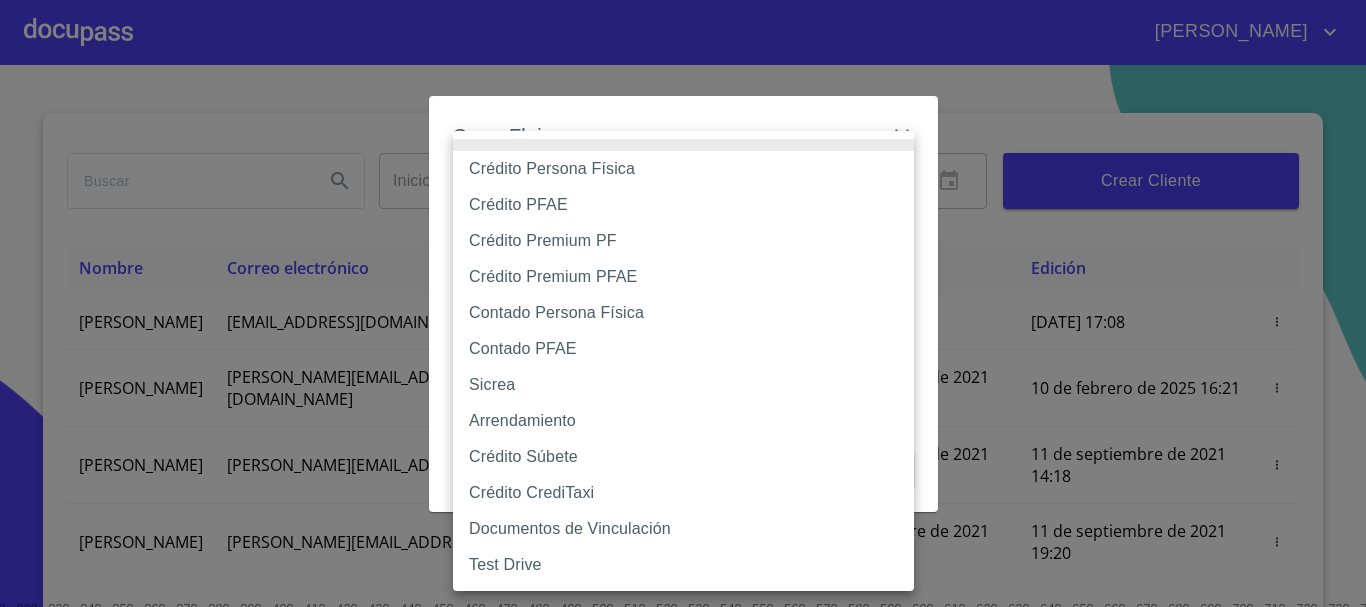 click on "Crédito Persona Física" at bounding box center [683, 169] 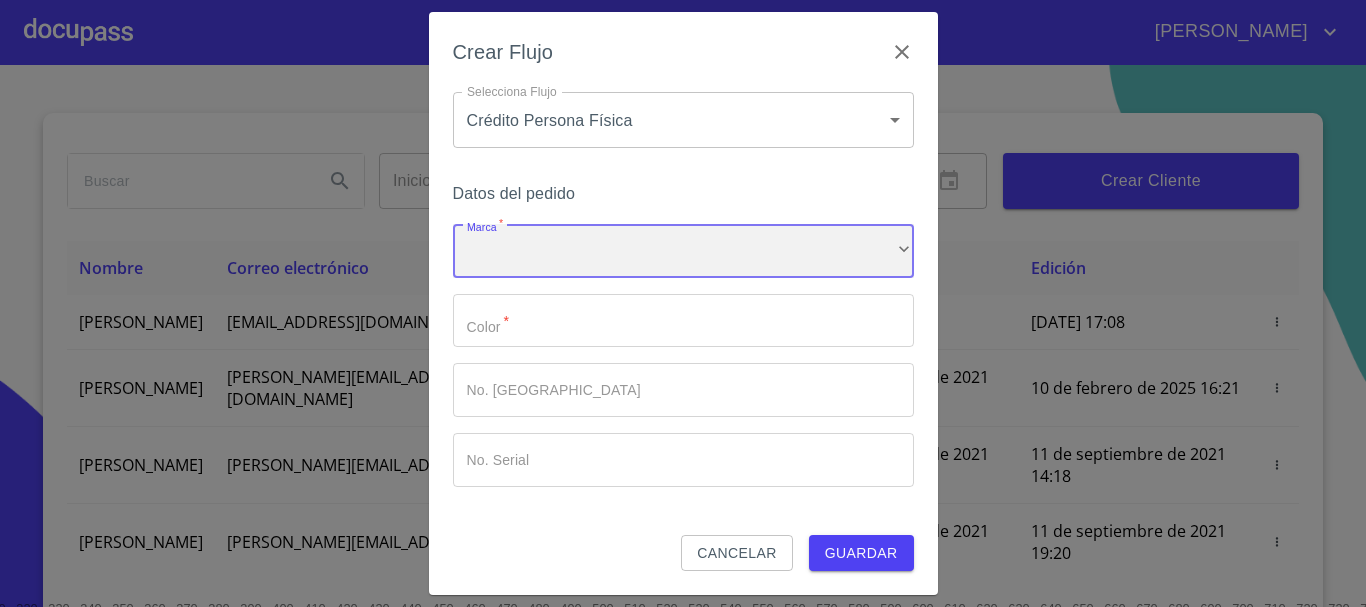 click on "​" at bounding box center [683, 251] 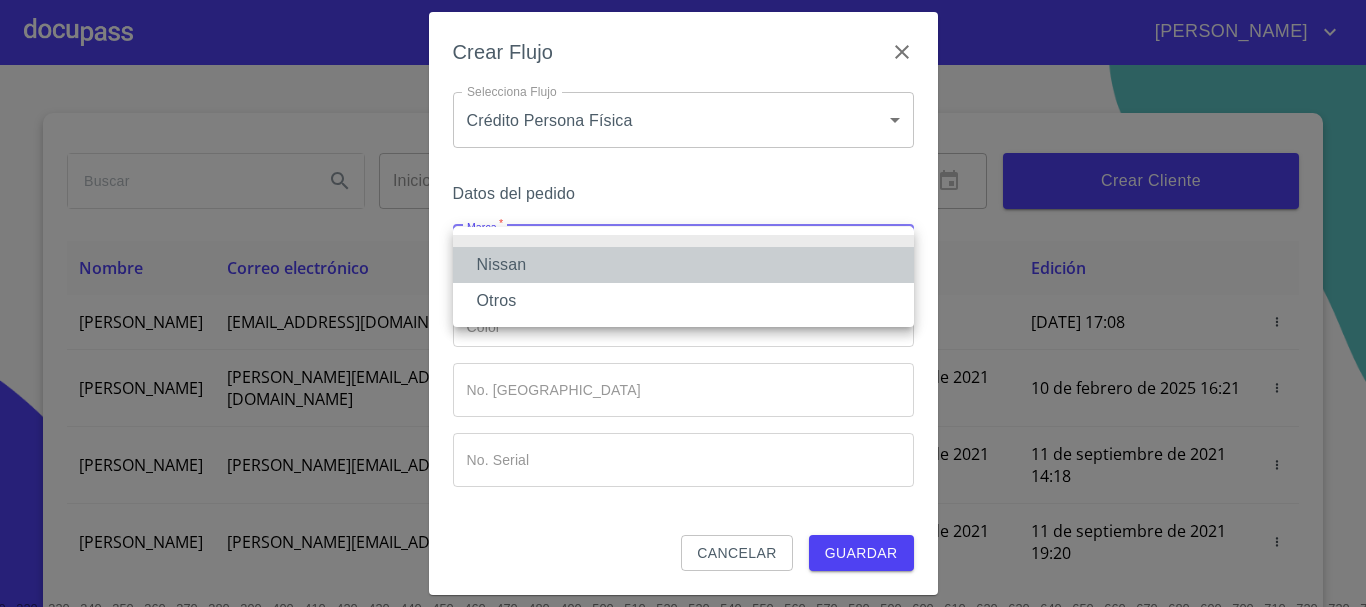 click on "Nissan" at bounding box center [683, 265] 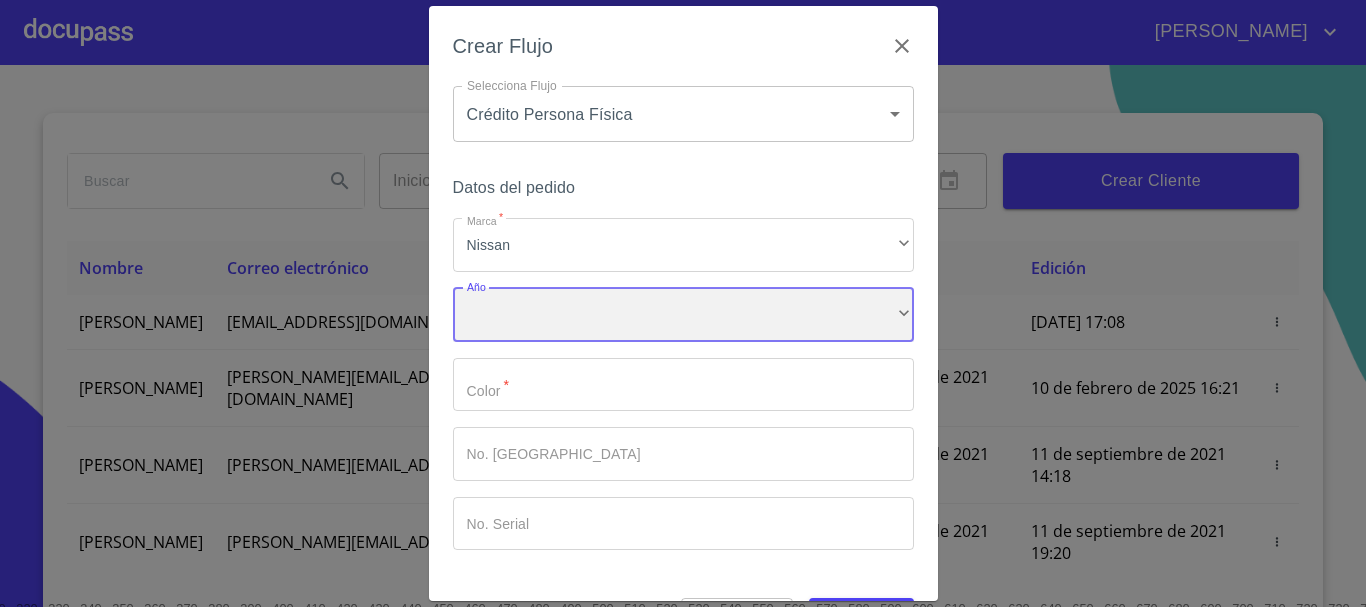 click on "​" at bounding box center [683, 315] 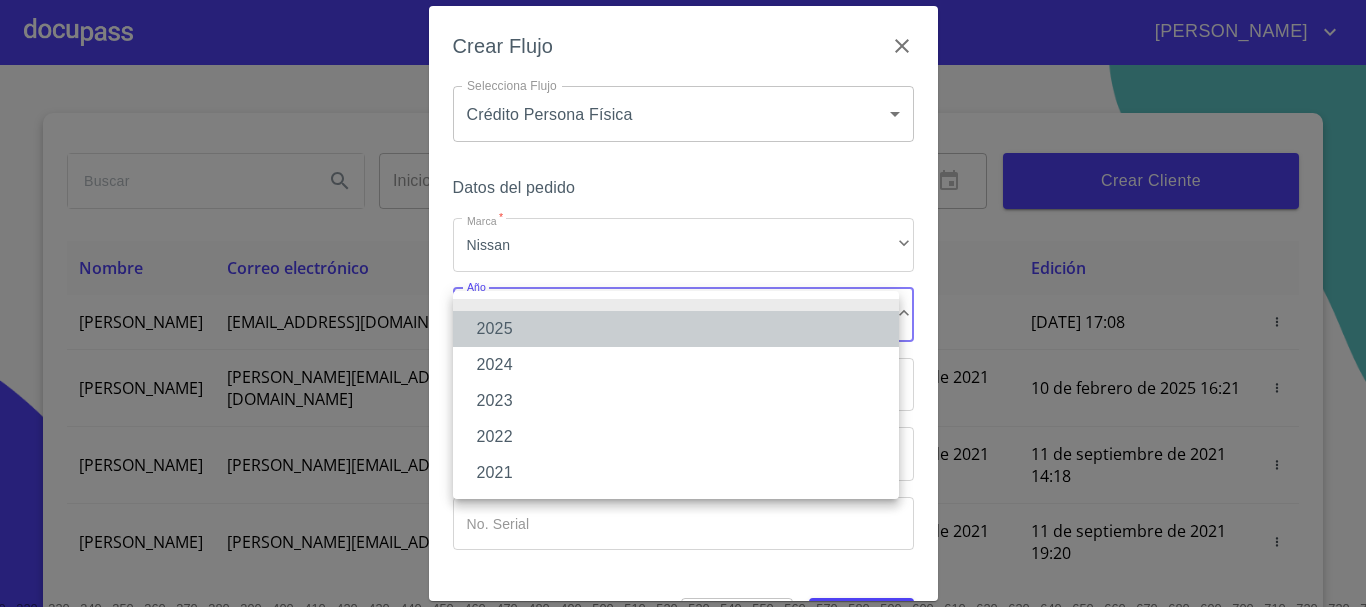 click on "2025" at bounding box center (676, 329) 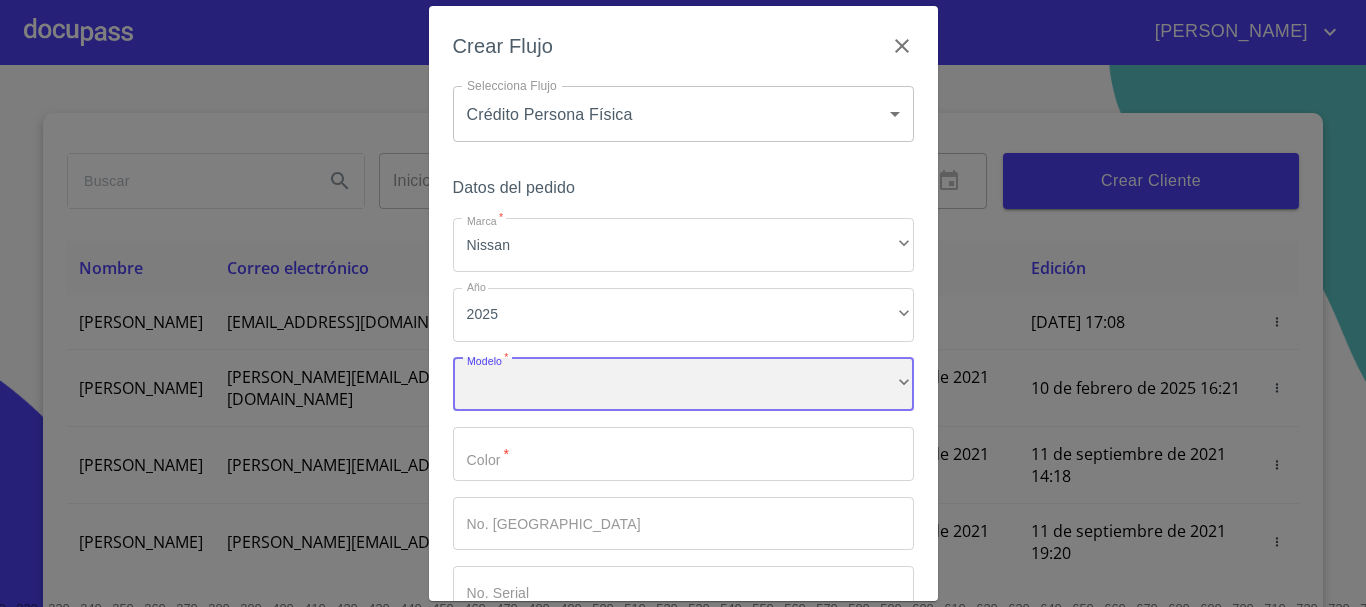 click on "​" at bounding box center [683, 385] 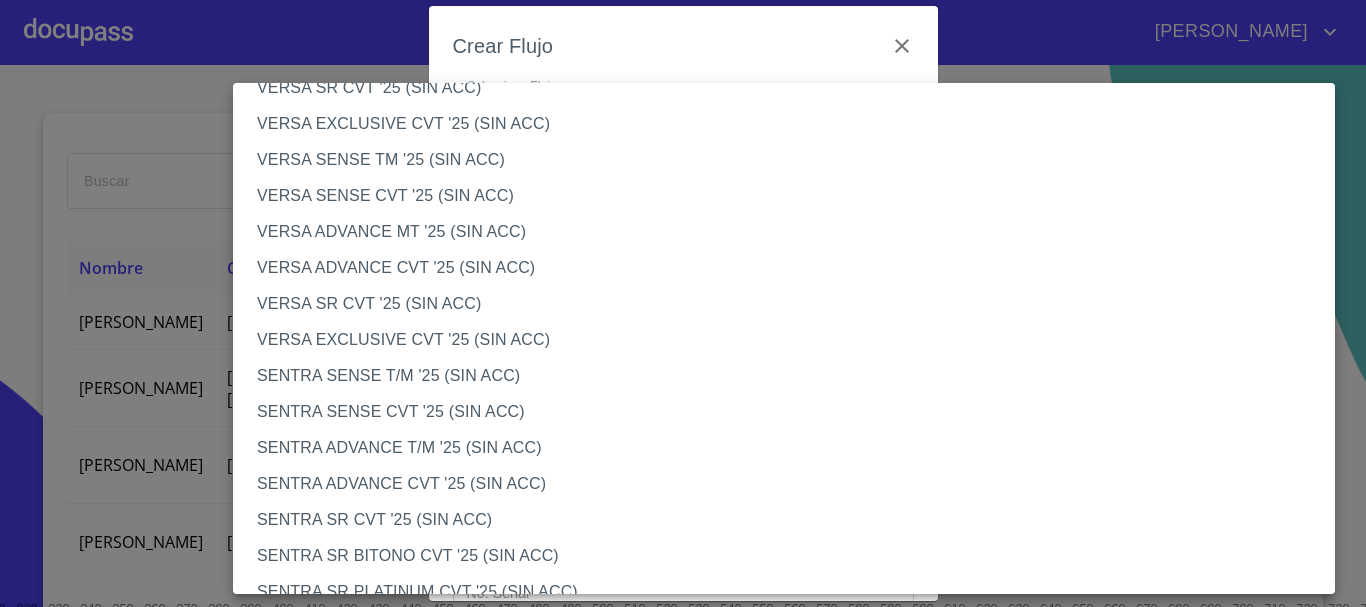 scroll, scrollTop: 900, scrollLeft: 0, axis: vertical 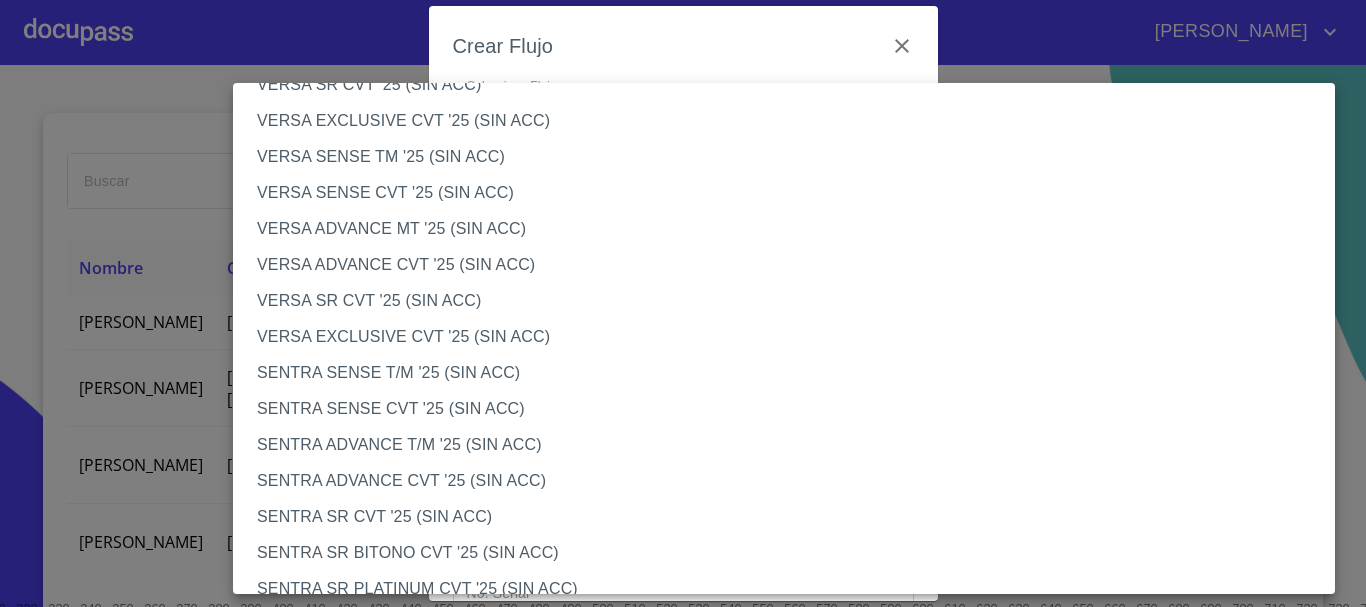 click on "VERSA SENSE CVT '25 (SIN ACC)" at bounding box center [791, 193] 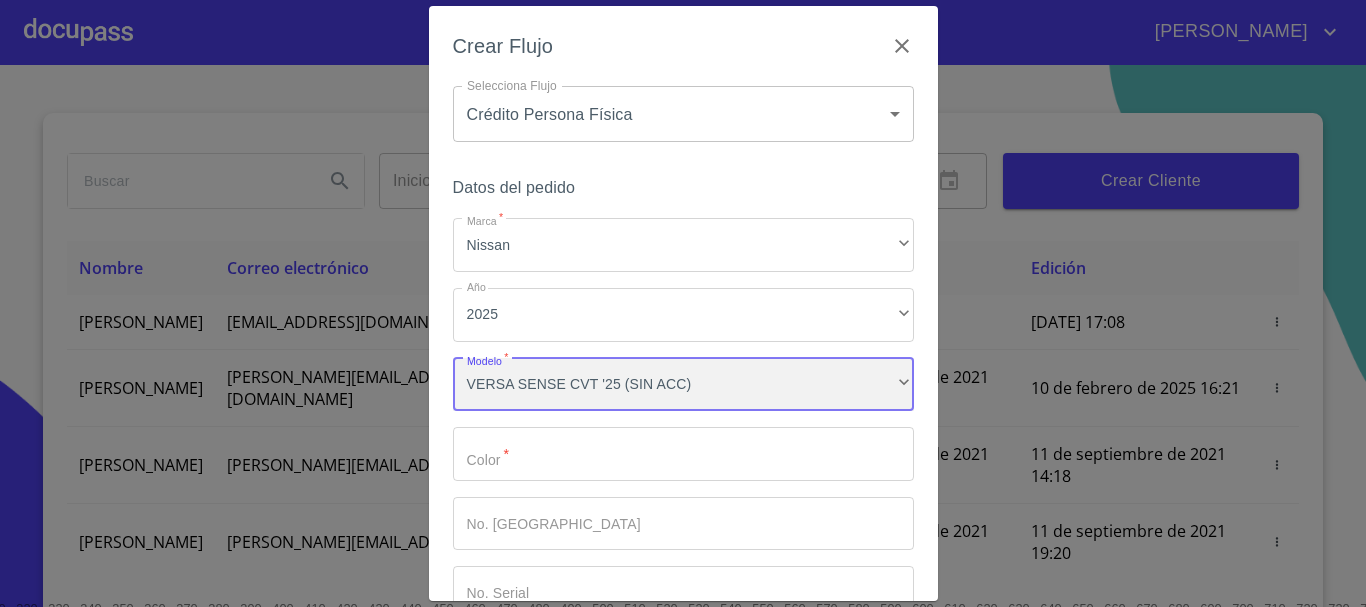 scroll, scrollTop: 100, scrollLeft: 0, axis: vertical 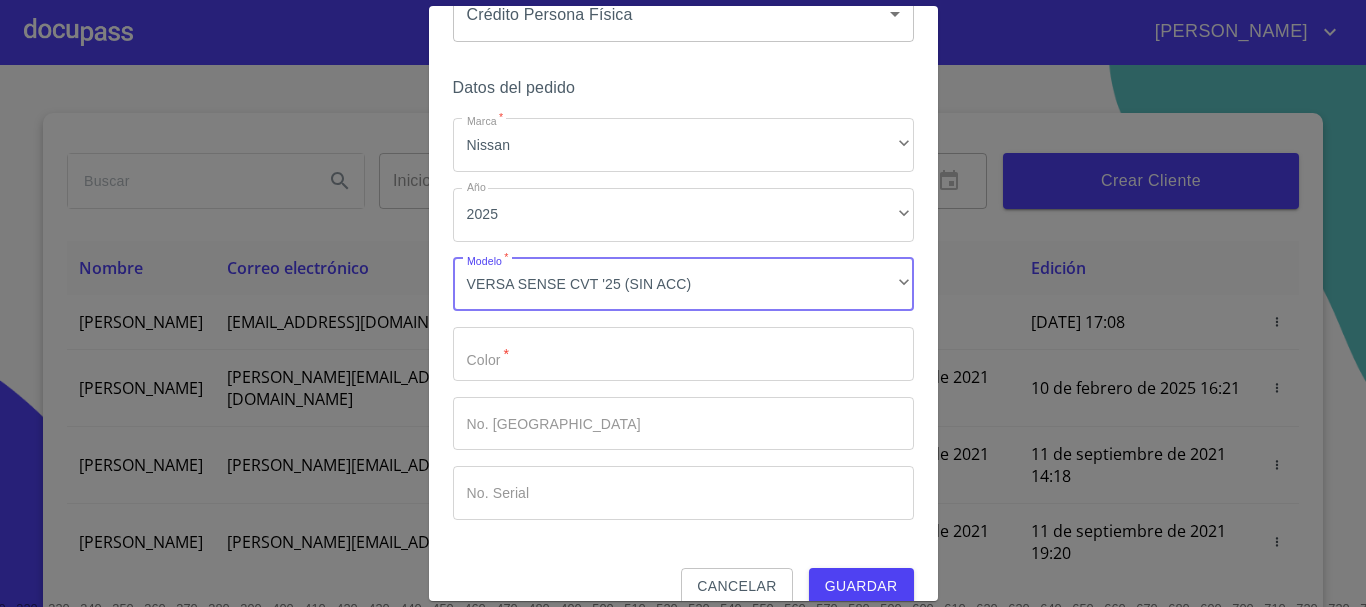 click on "Marca   *" at bounding box center [683, 354] 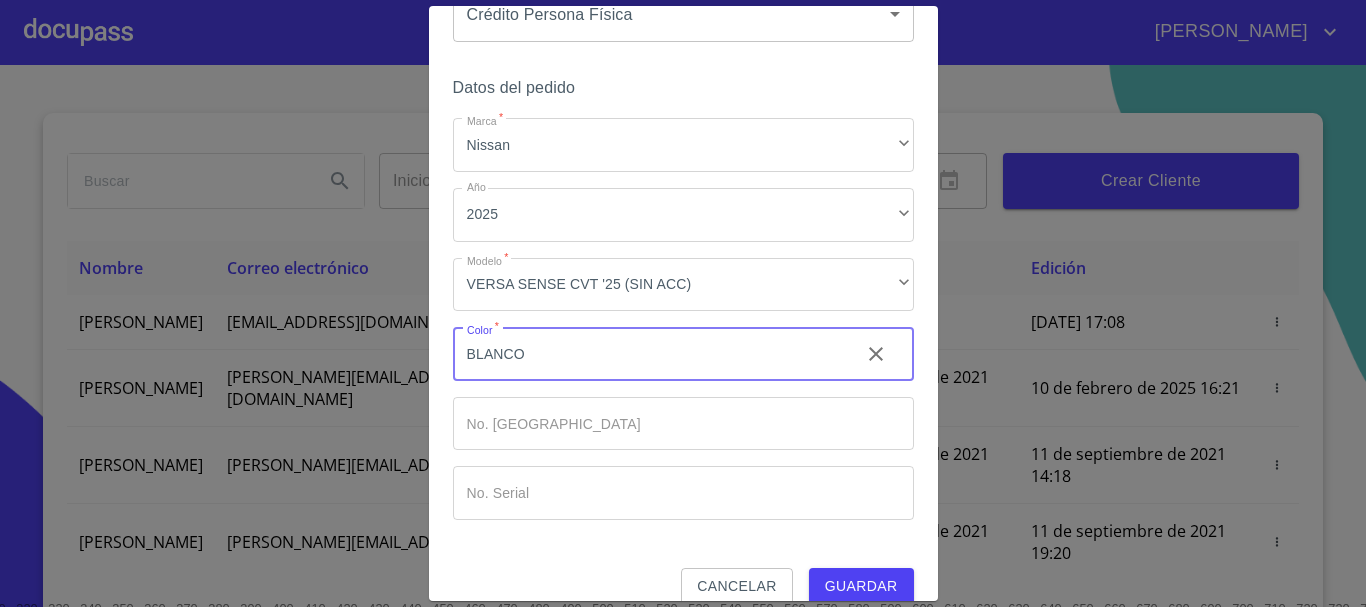 type on "BLANCO" 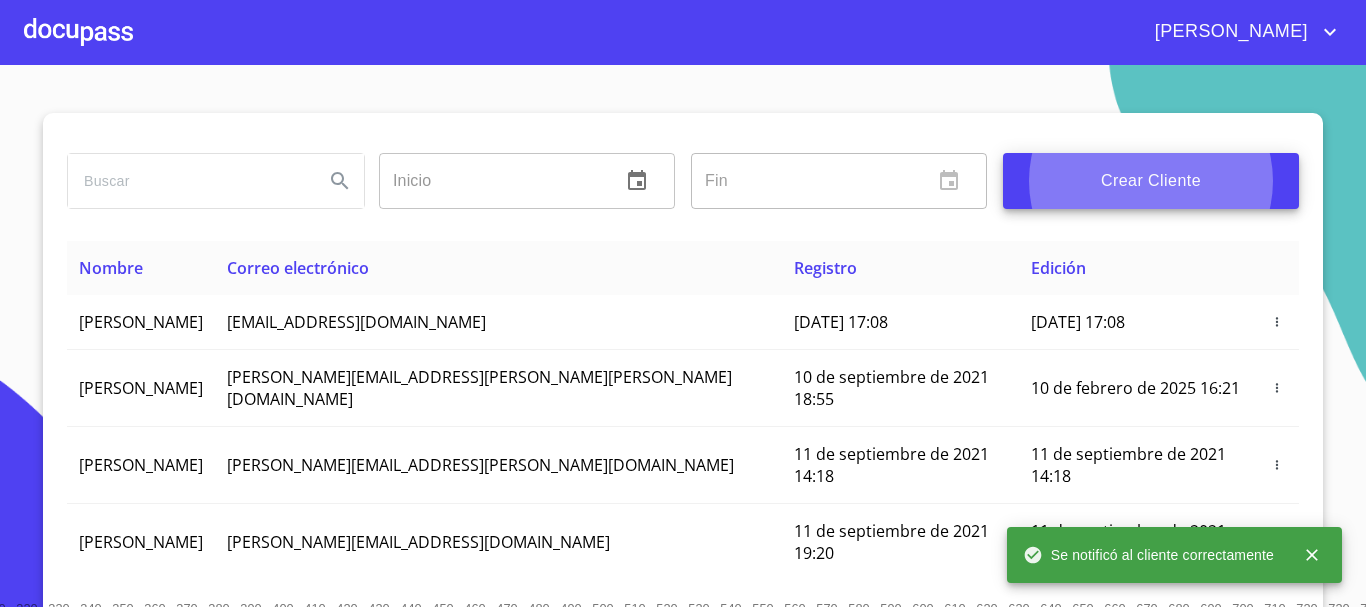 click at bounding box center (78, 32) 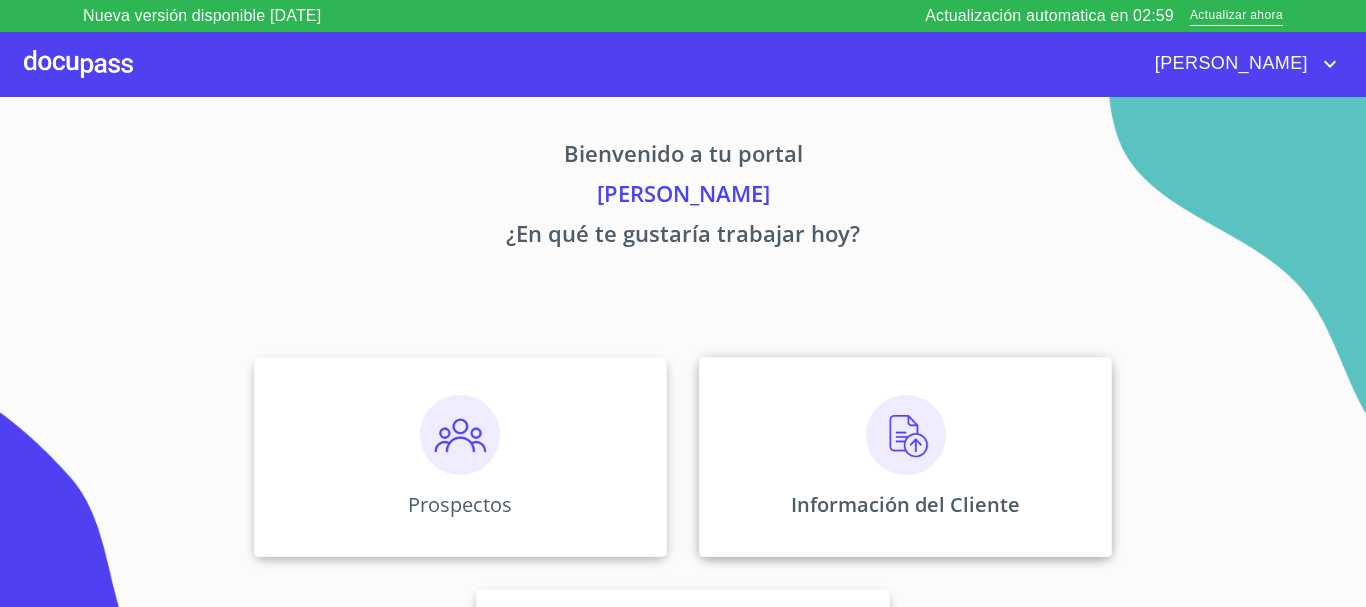 click on "Información del Cliente" at bounding box center (905, 457) 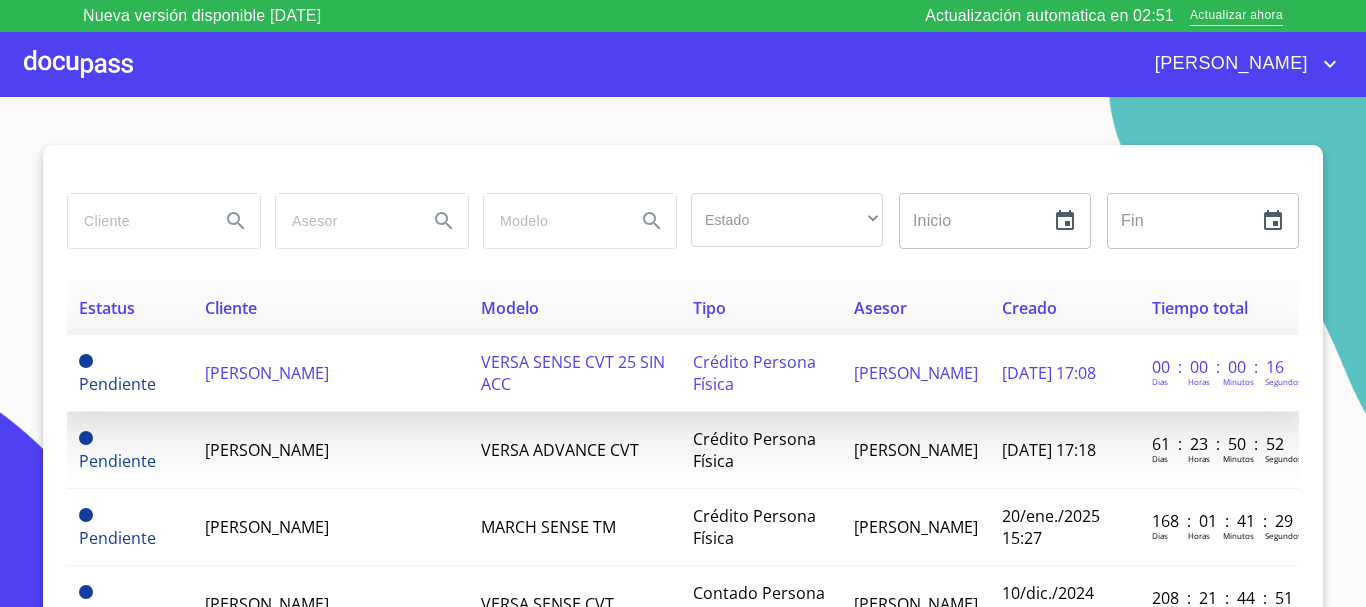 click on "[PERSON_NAME]" at bounding box center (267, 373) 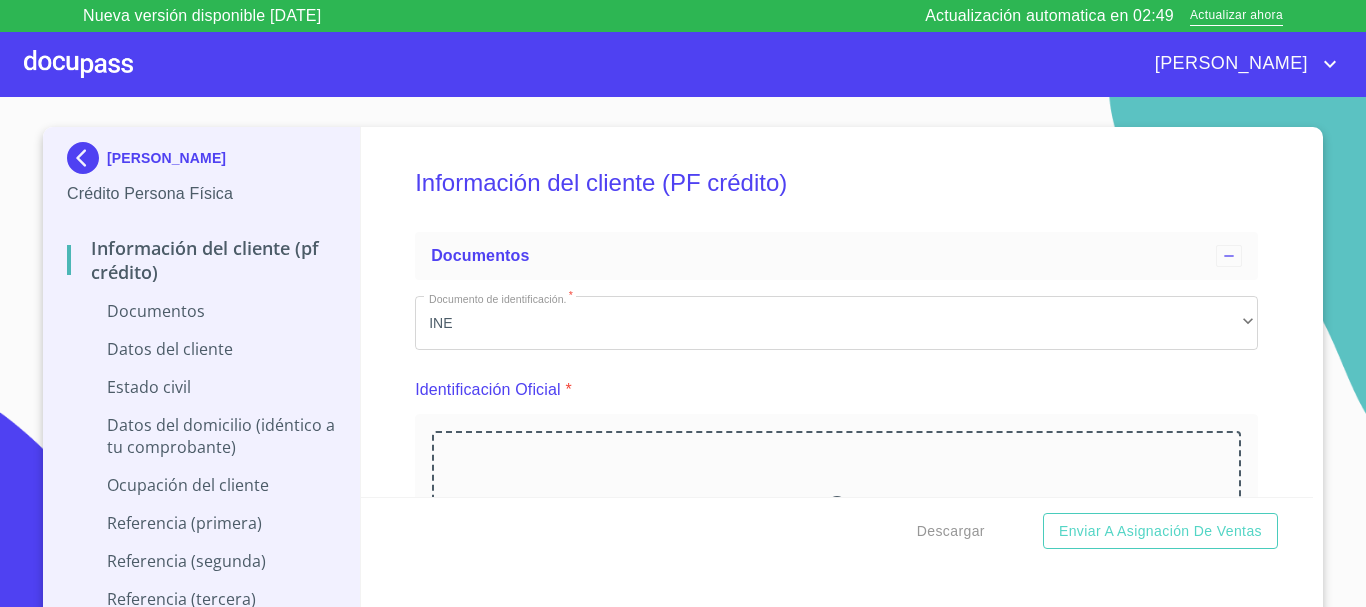 scroll, scrollTop: 22, scrollLeft: 0, axis: vertical 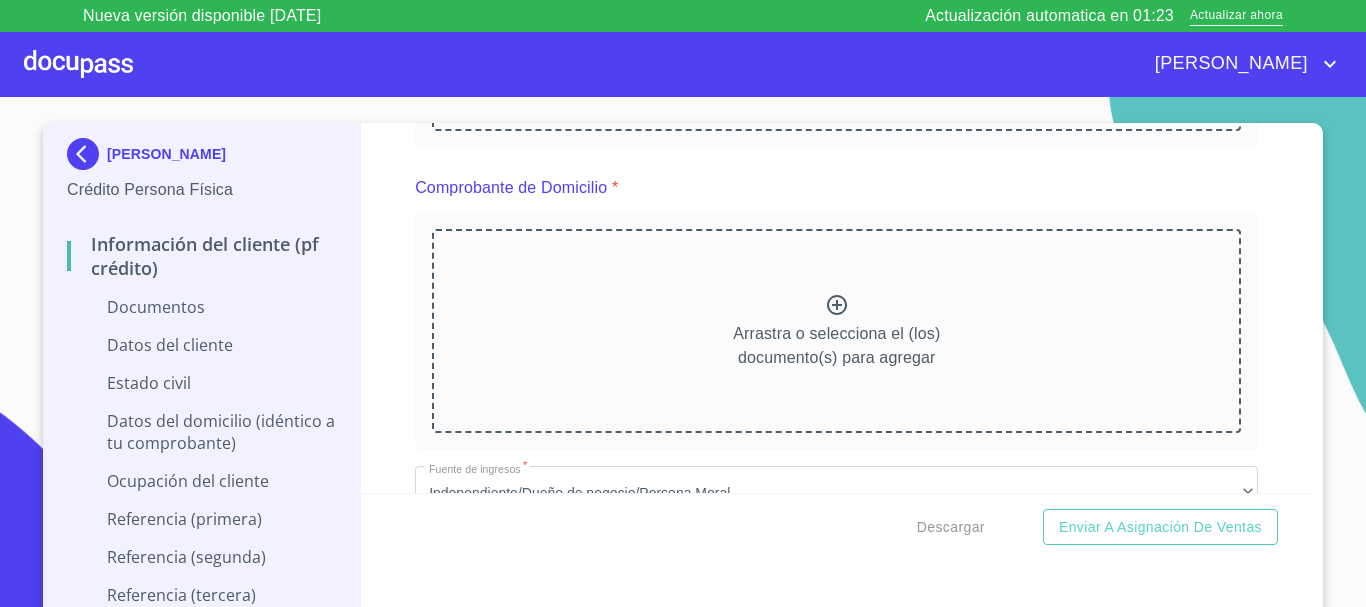 click 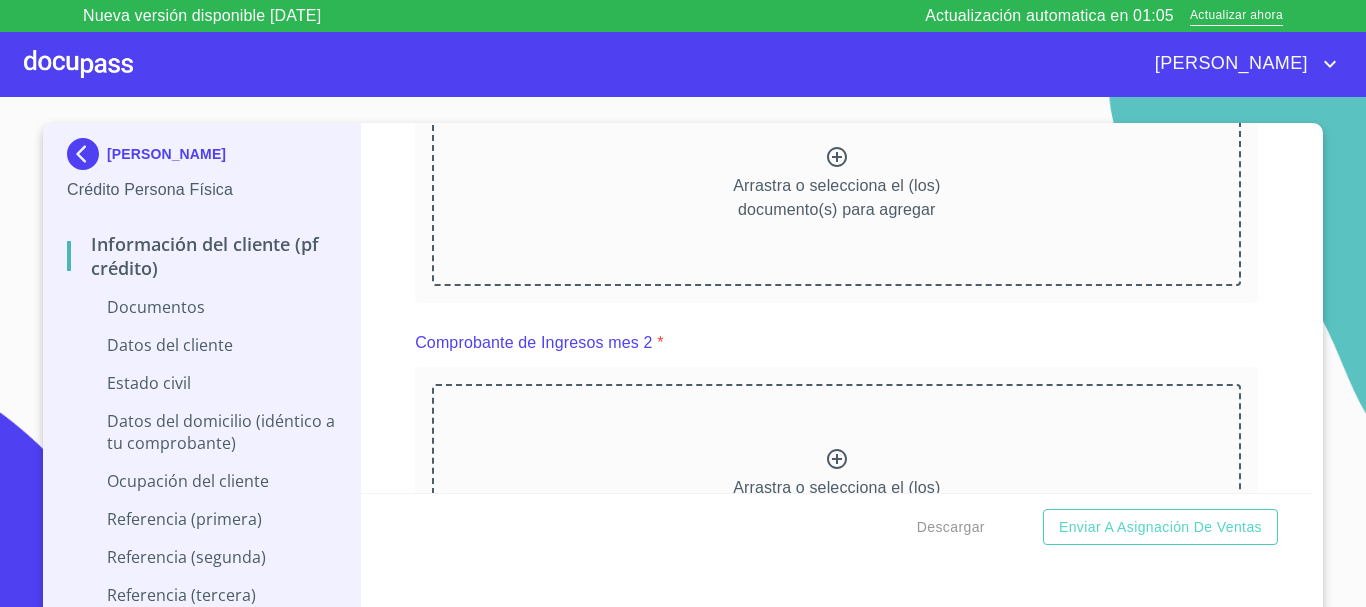 scroll, scrollTop: 1437, scrollLeft: 0, axis: vertical 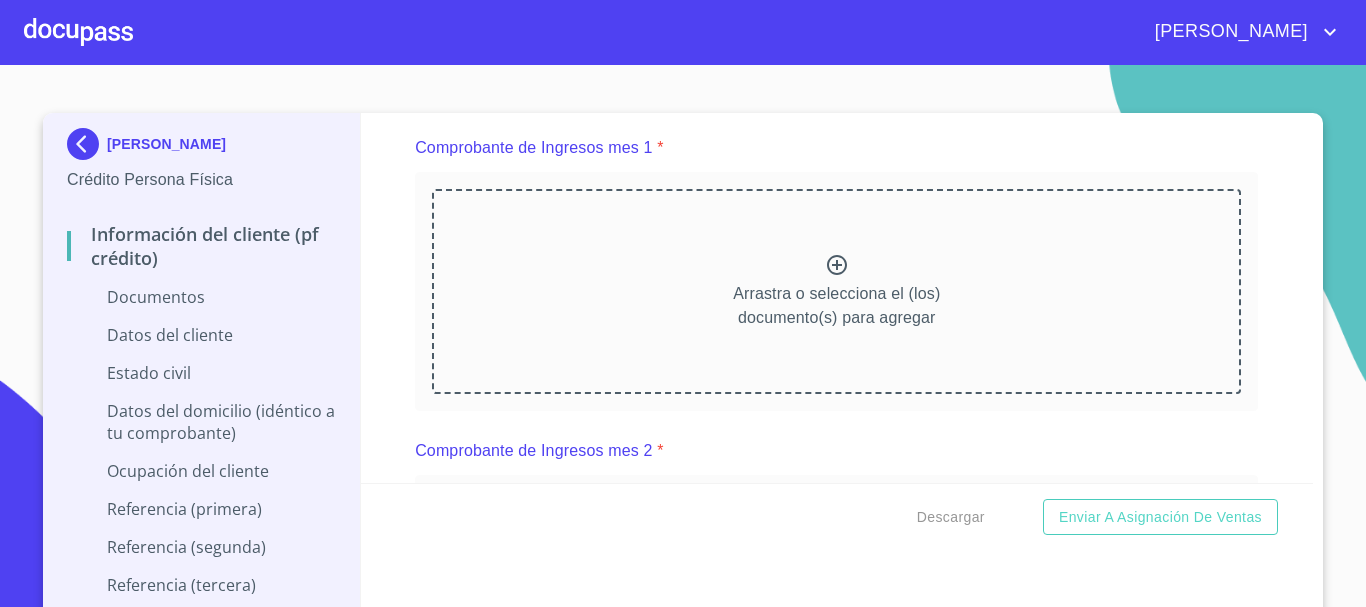 click 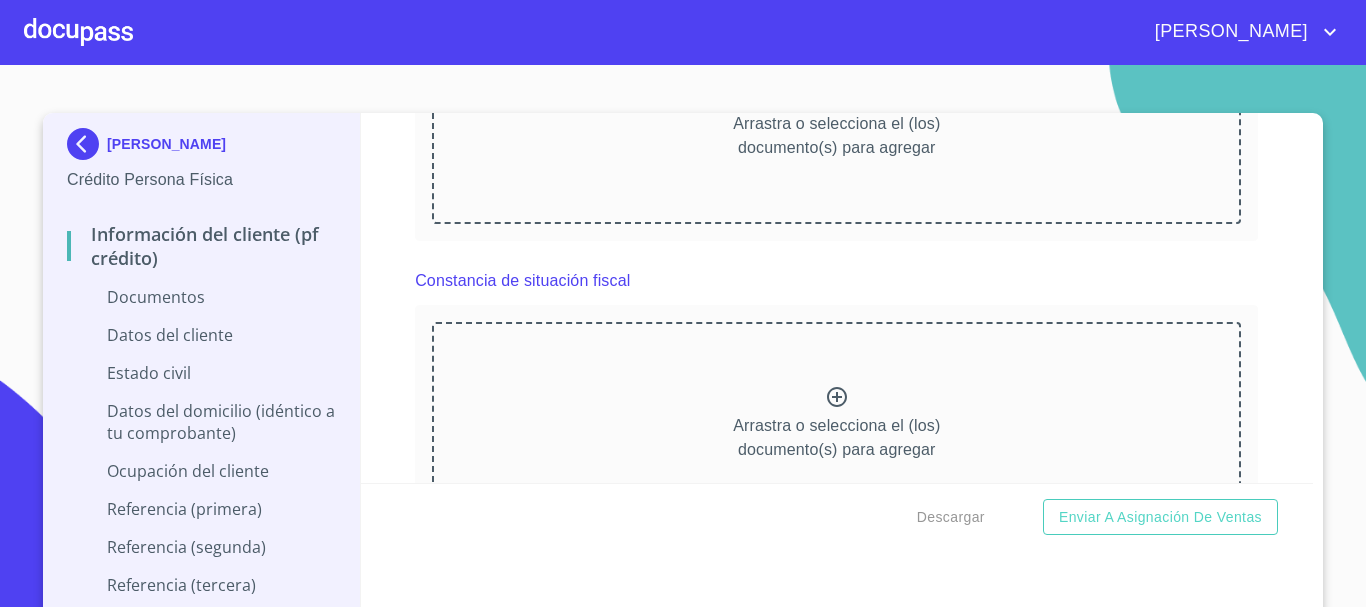 scroll, scrollTop: 2337, scrollLeft: 0, axis: vertical 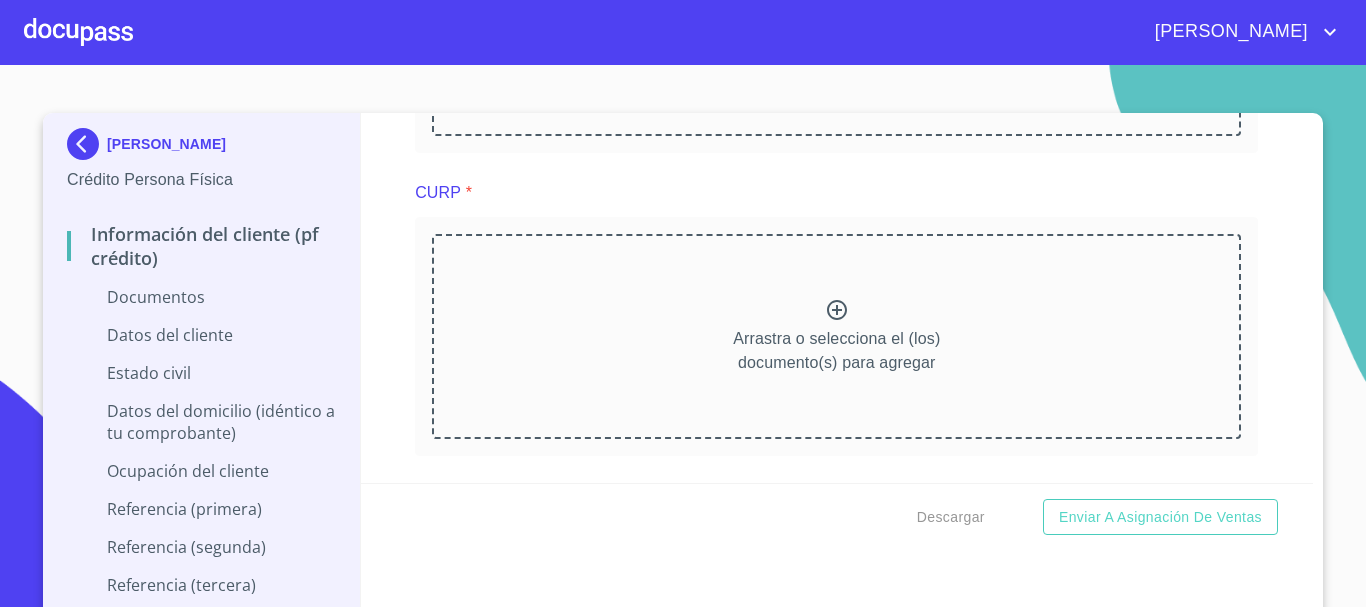 click on "Arrastra o selecciona el (los) documento(s) para agregar" at bounding box center [836, -268] 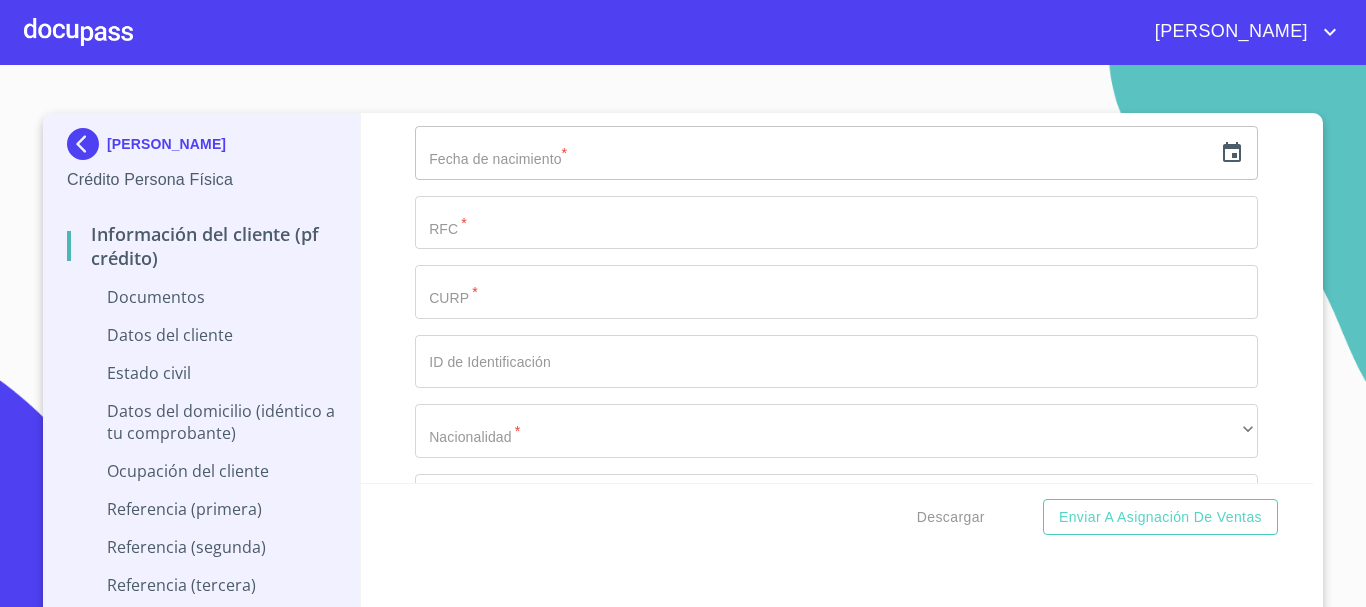 scroll, scrollTop: 3337, scrollLeft: 0, axis: vertical 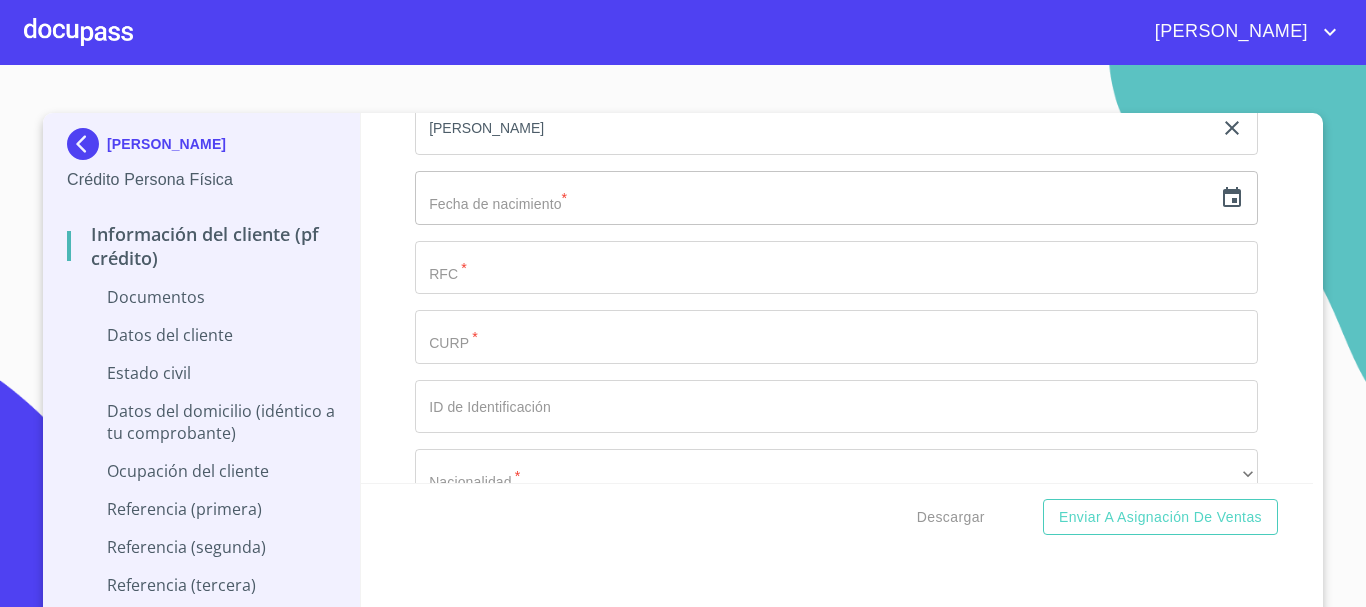 click 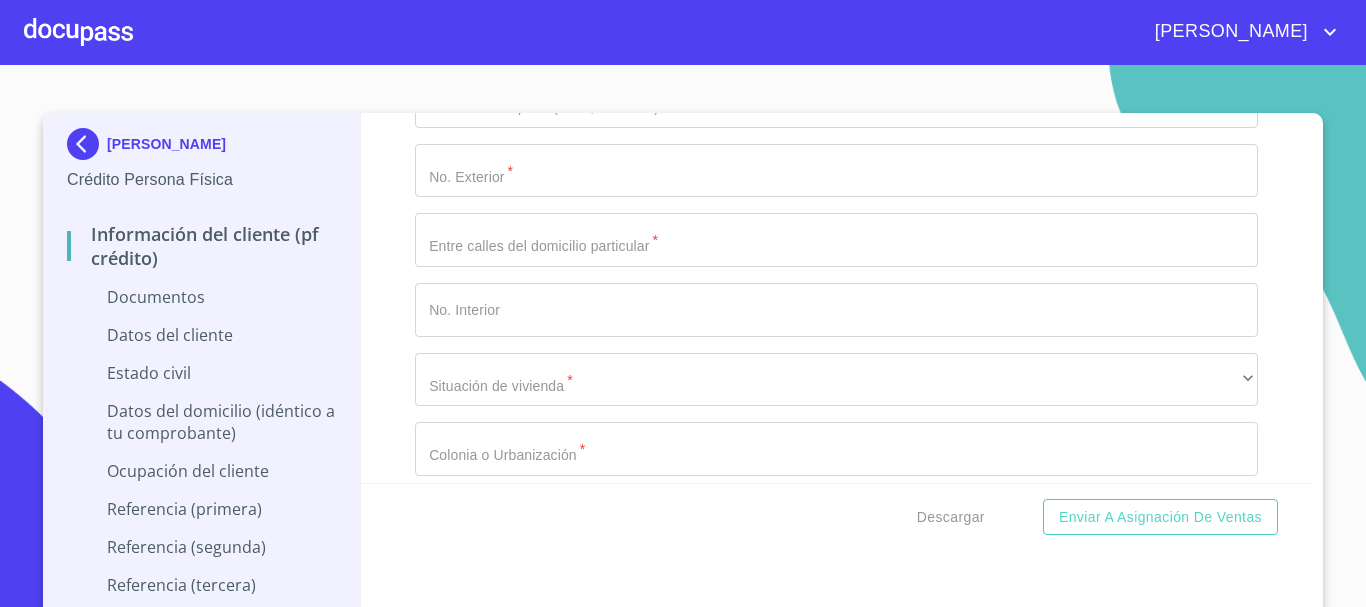 scroll, scrollTop: 4237, scrollLeft: 0, axis: vertical 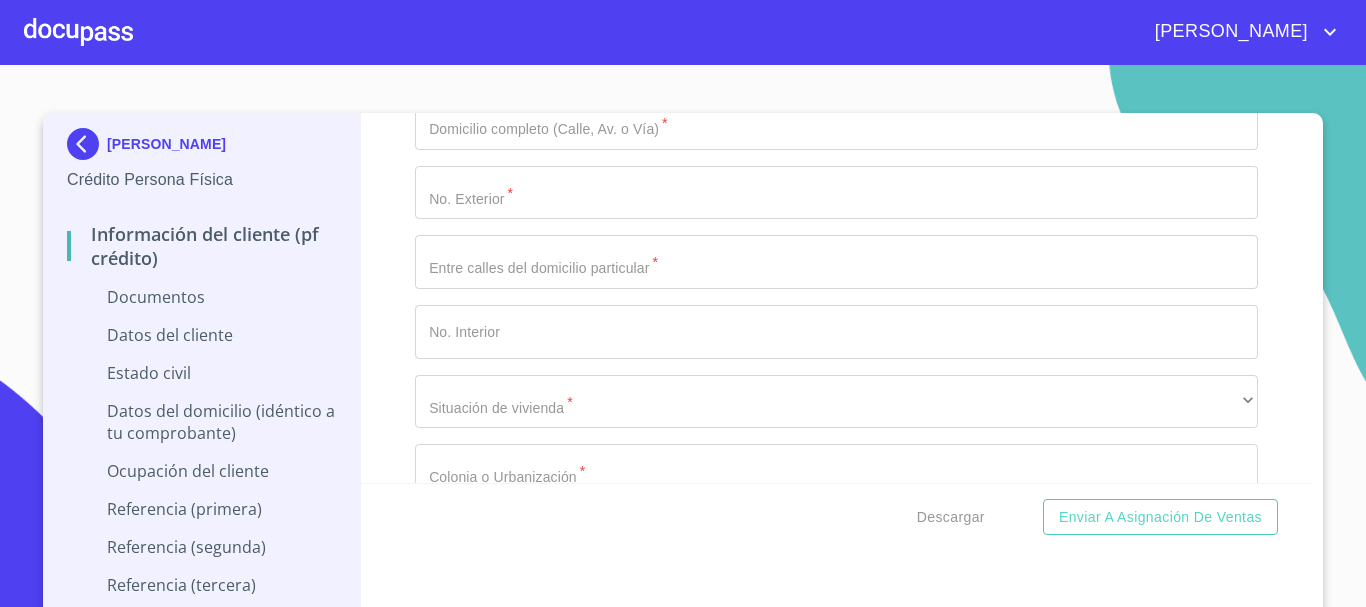 click 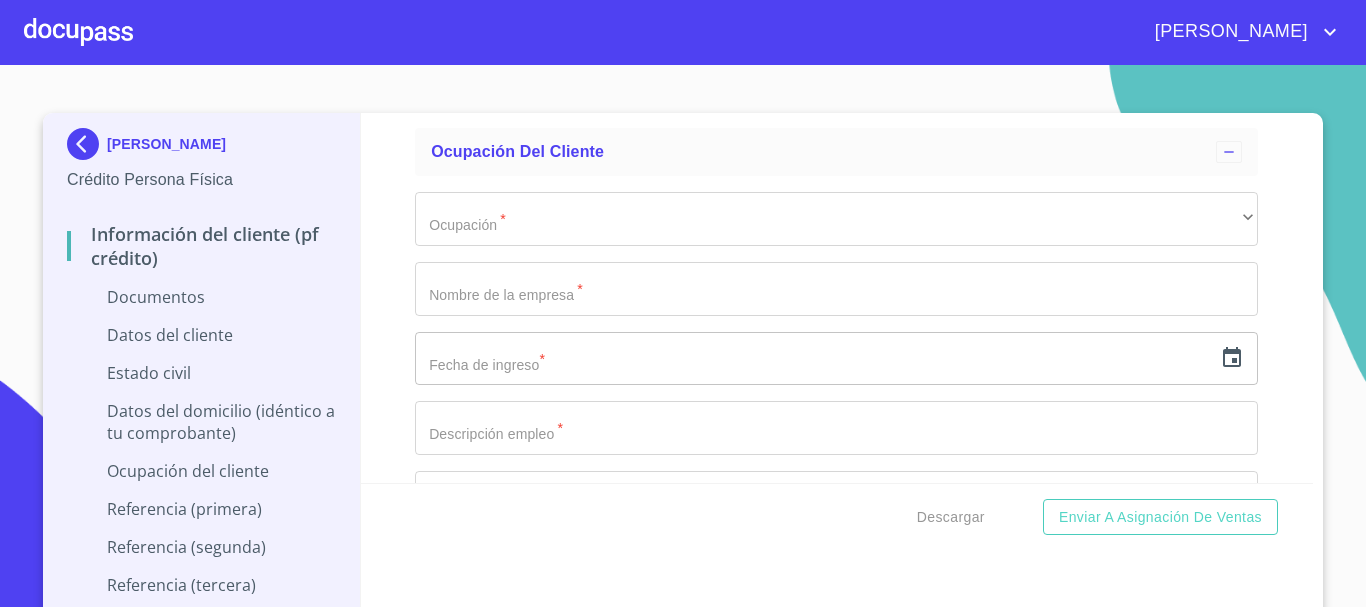 scroll, scrollTop: 5557, scrollLeft: 0, axis: vertical 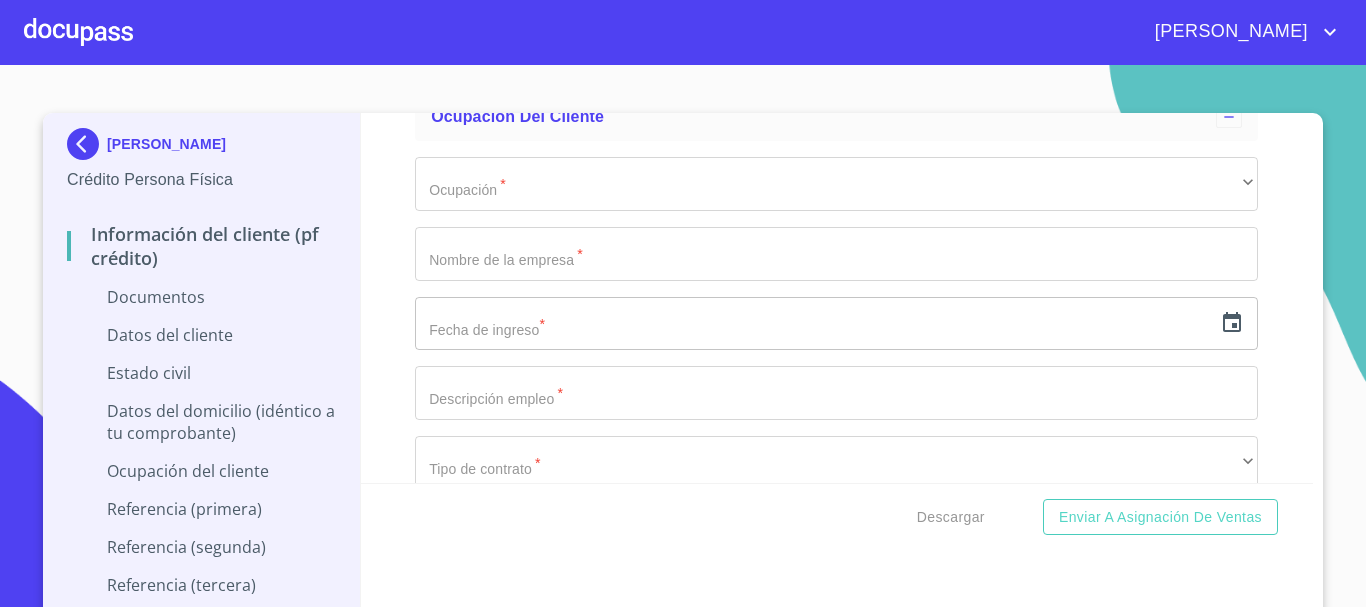 click at bounding box center (813, -1449) 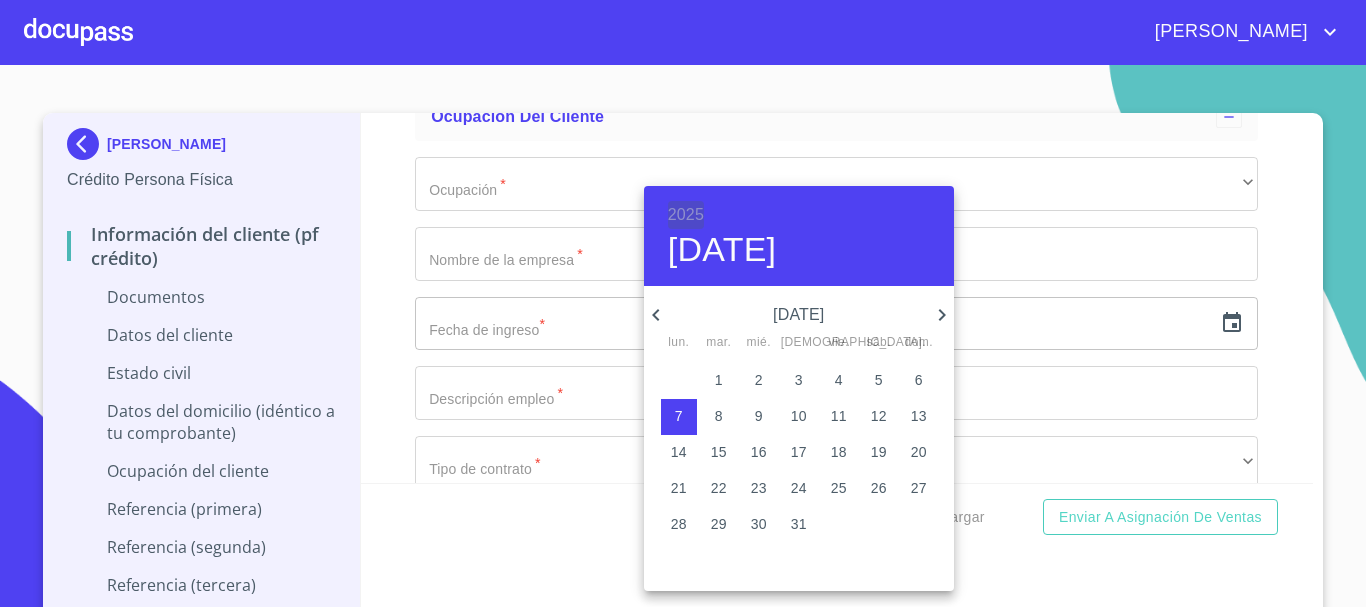 click on "2025" at bounding box center (686, 215) 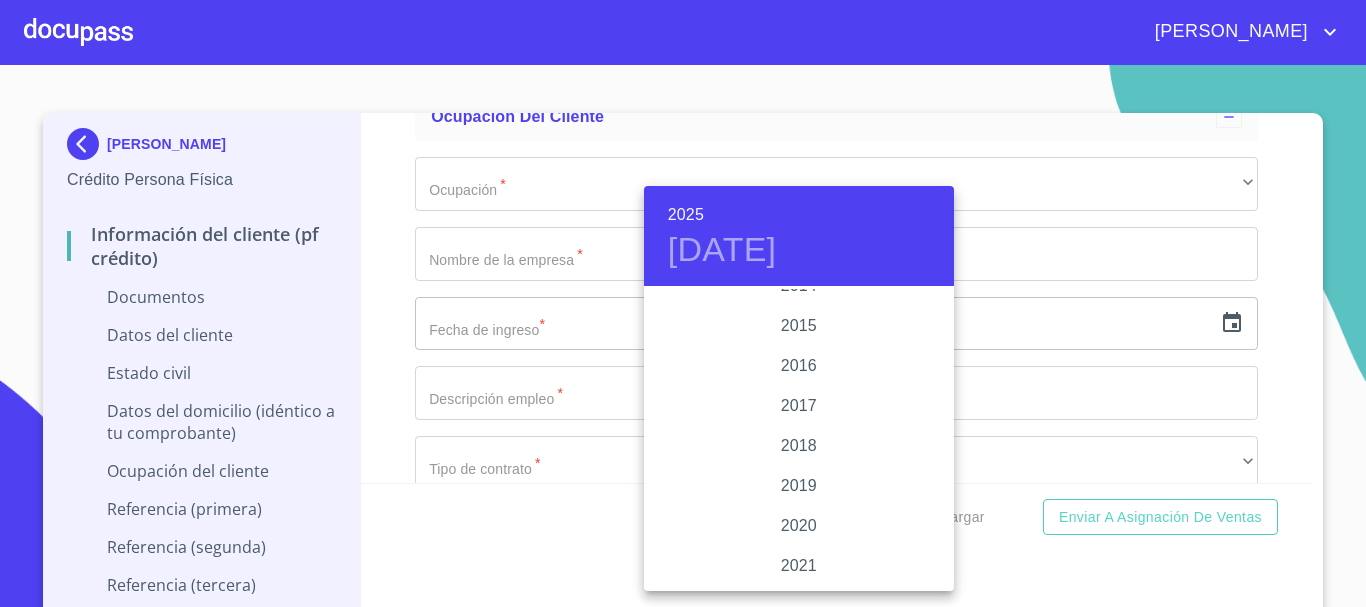 scroll, scrollTop: 3580, scrollLeft: 0, axis: vertical 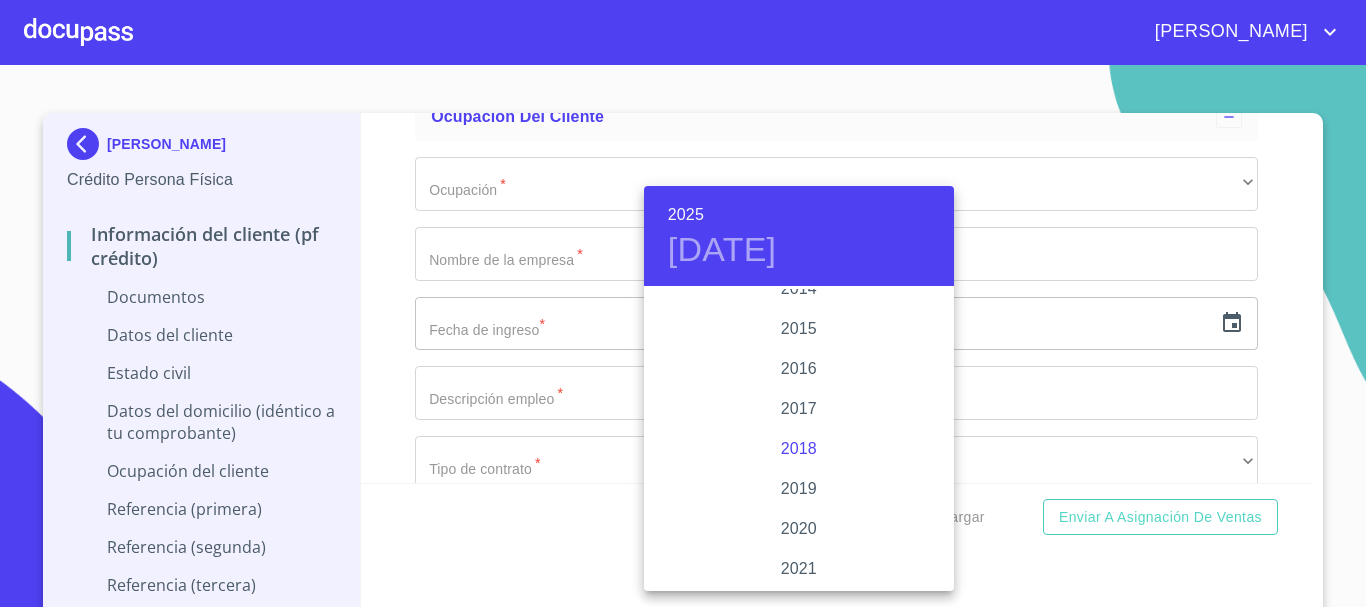 click on "2018" at bounding box center (799, 449) 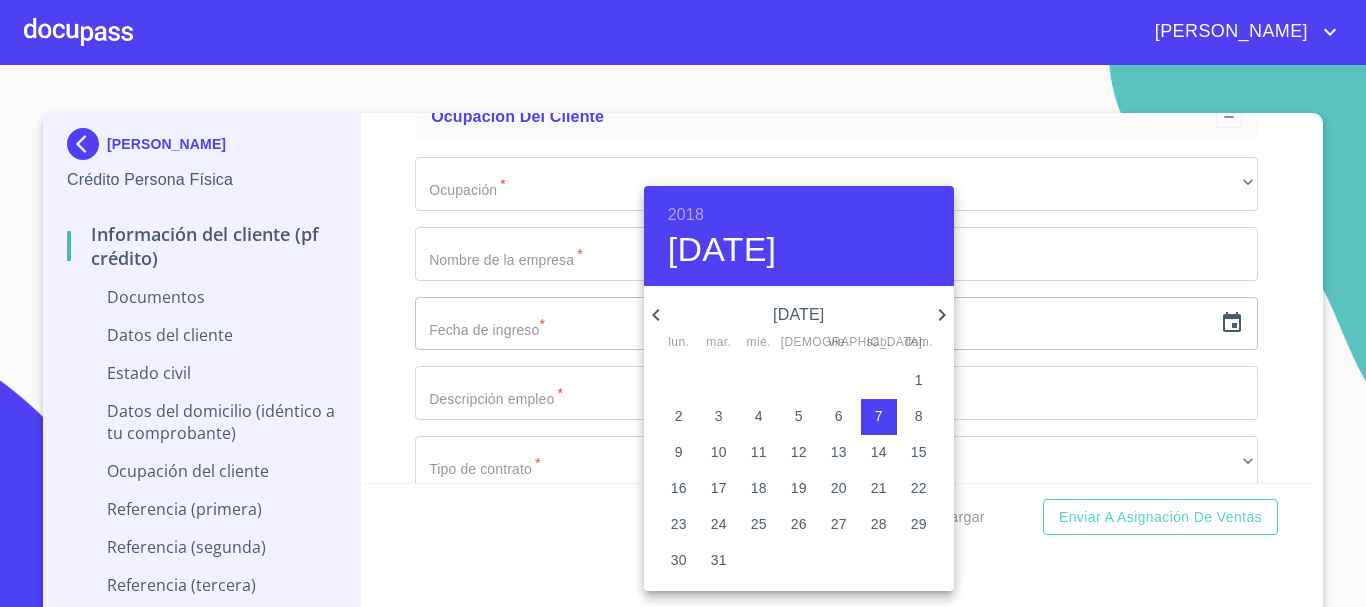 click on "2018 sáb., jul. 7" at bounding box center (799, 236) 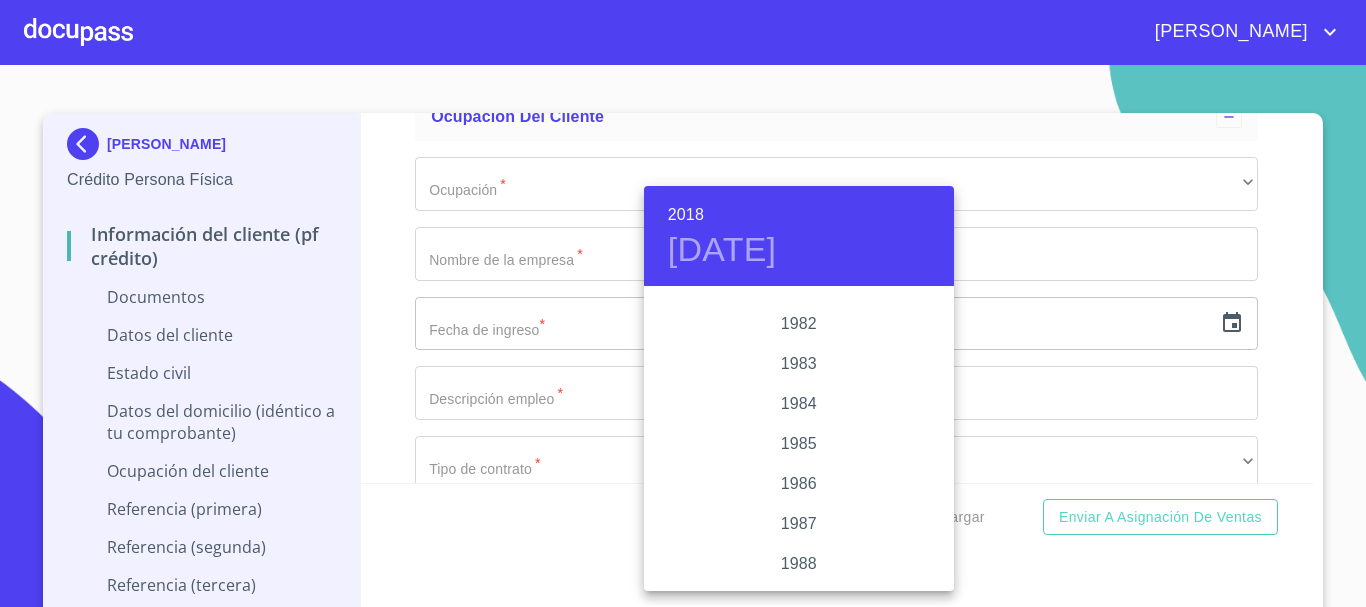 scroll, scrollTop: 2300, scrollLeft: 0, axis: vertical 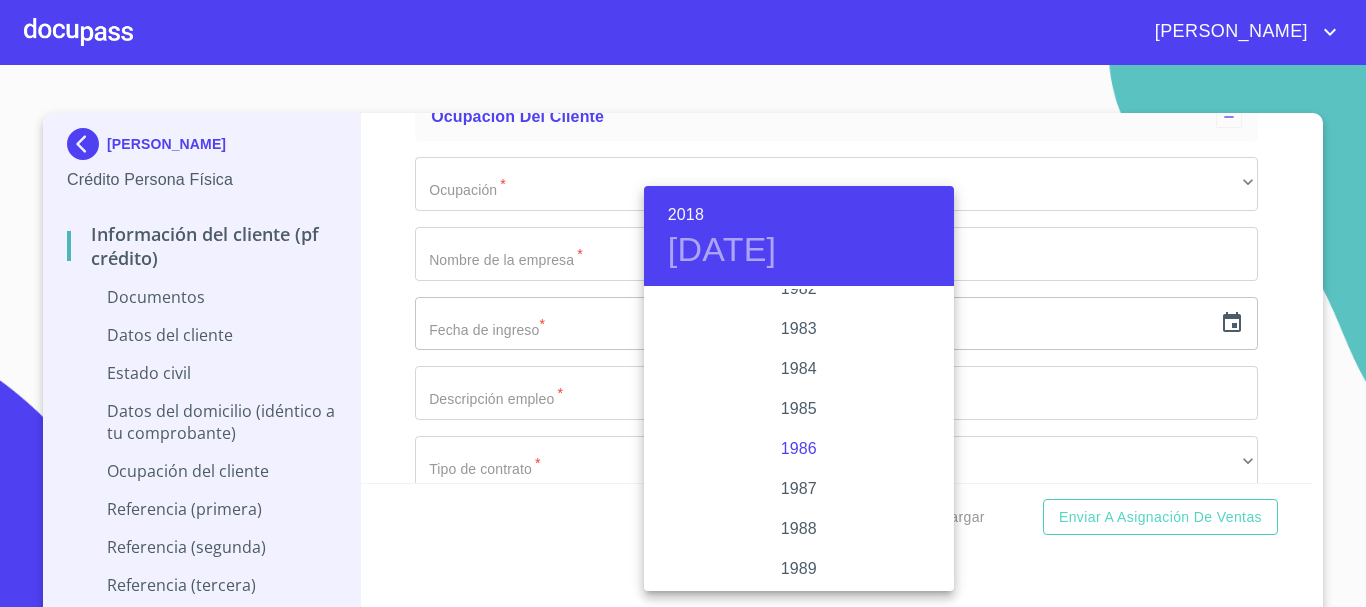 click on "1986" at bounding box center (799, 449) 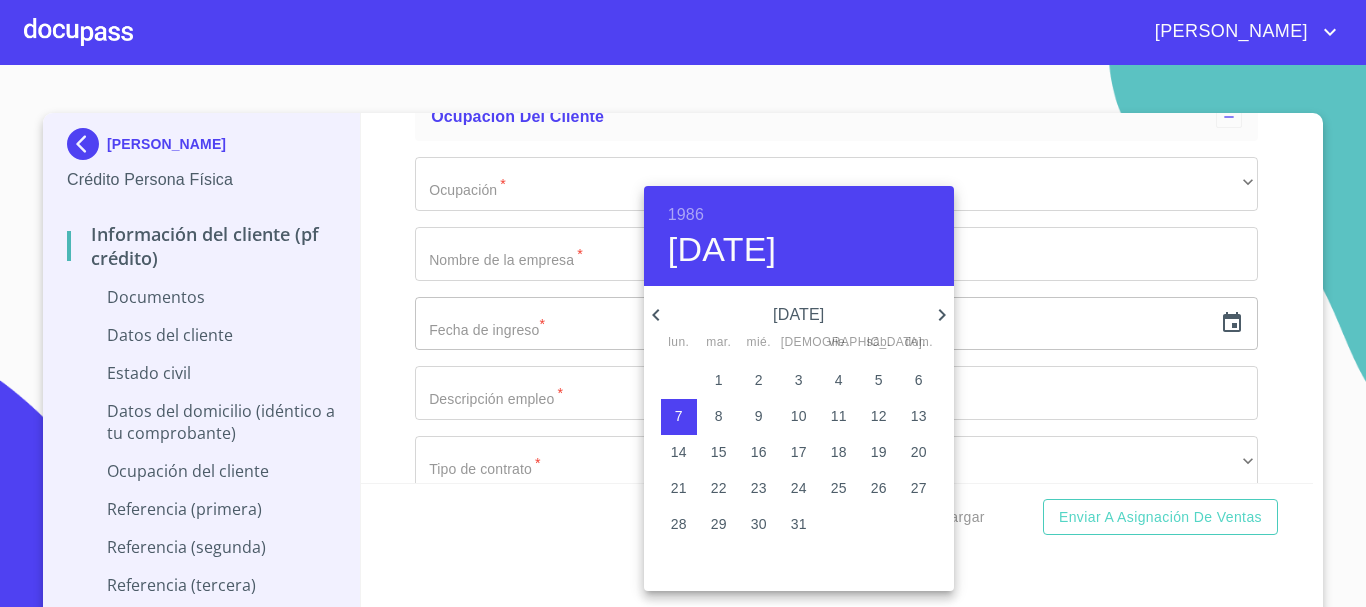 click 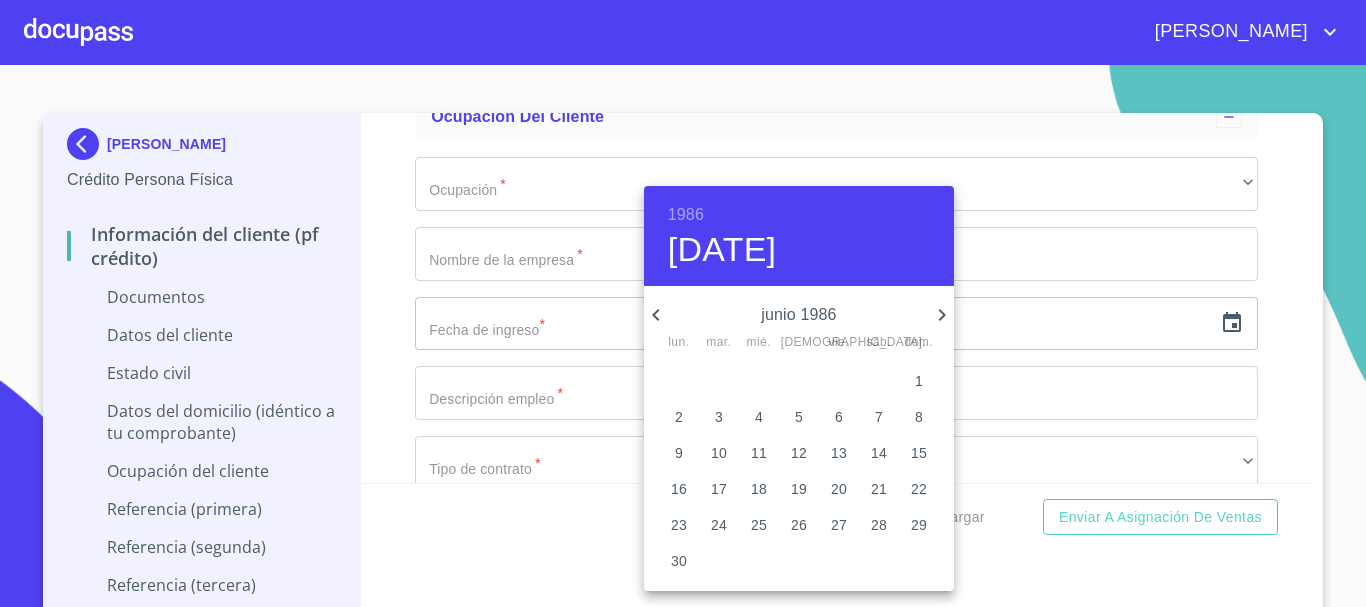 click 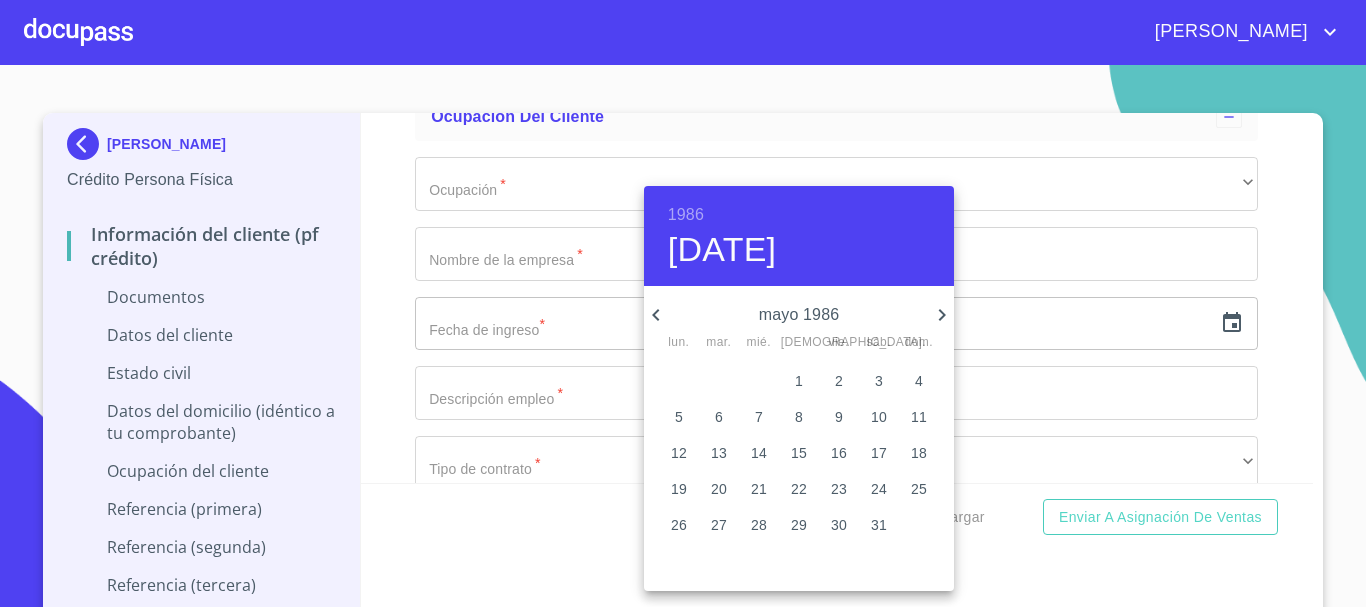 click 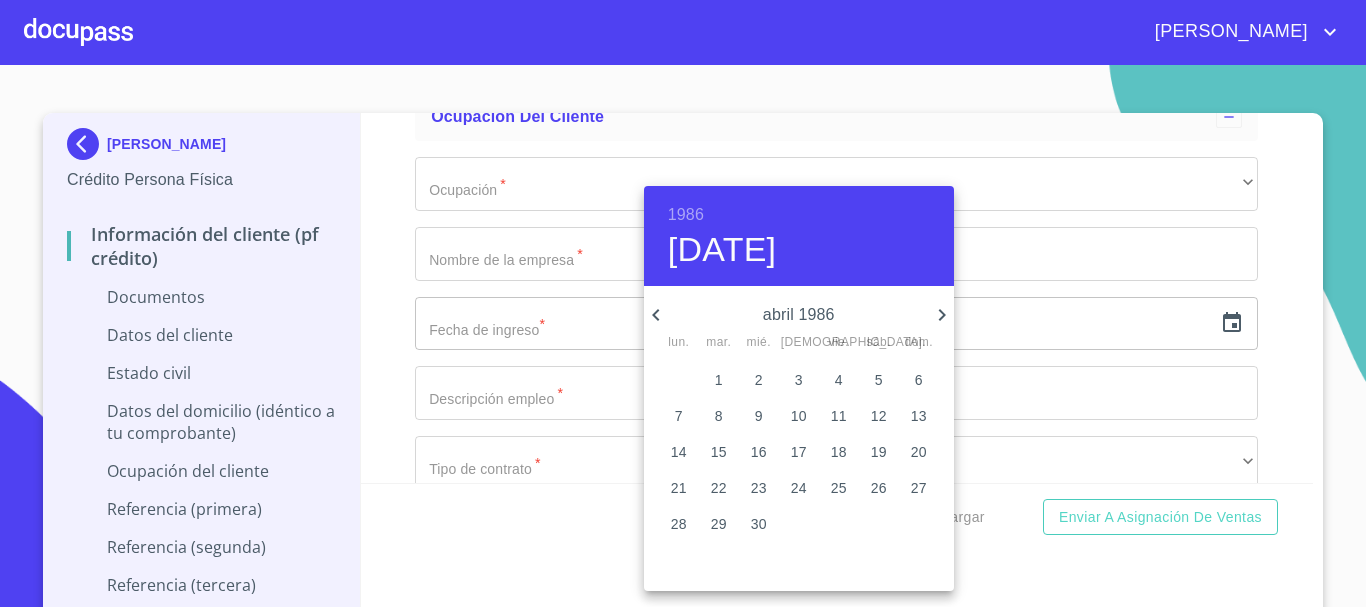 click 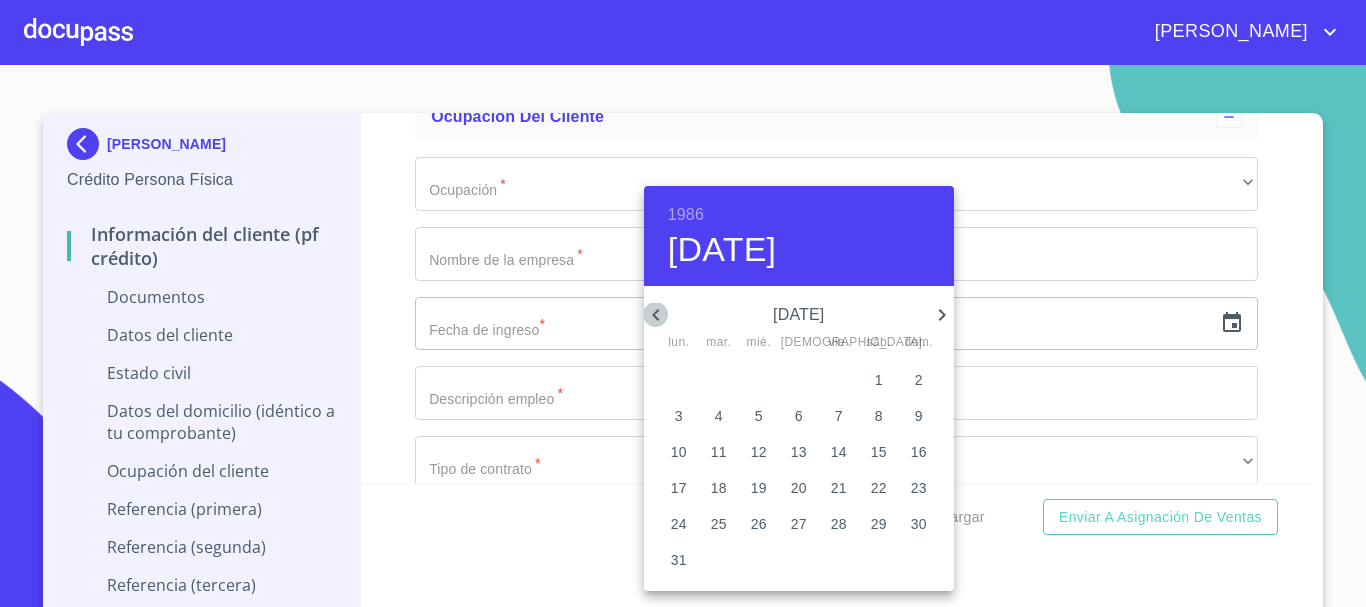 click 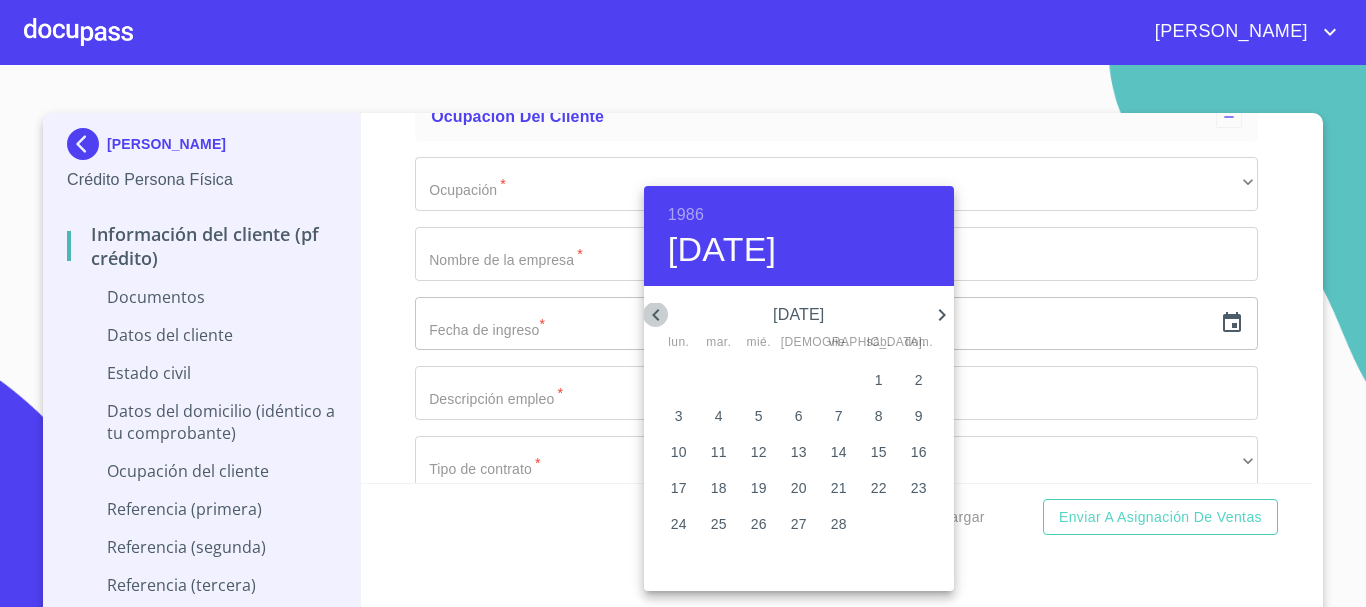 click 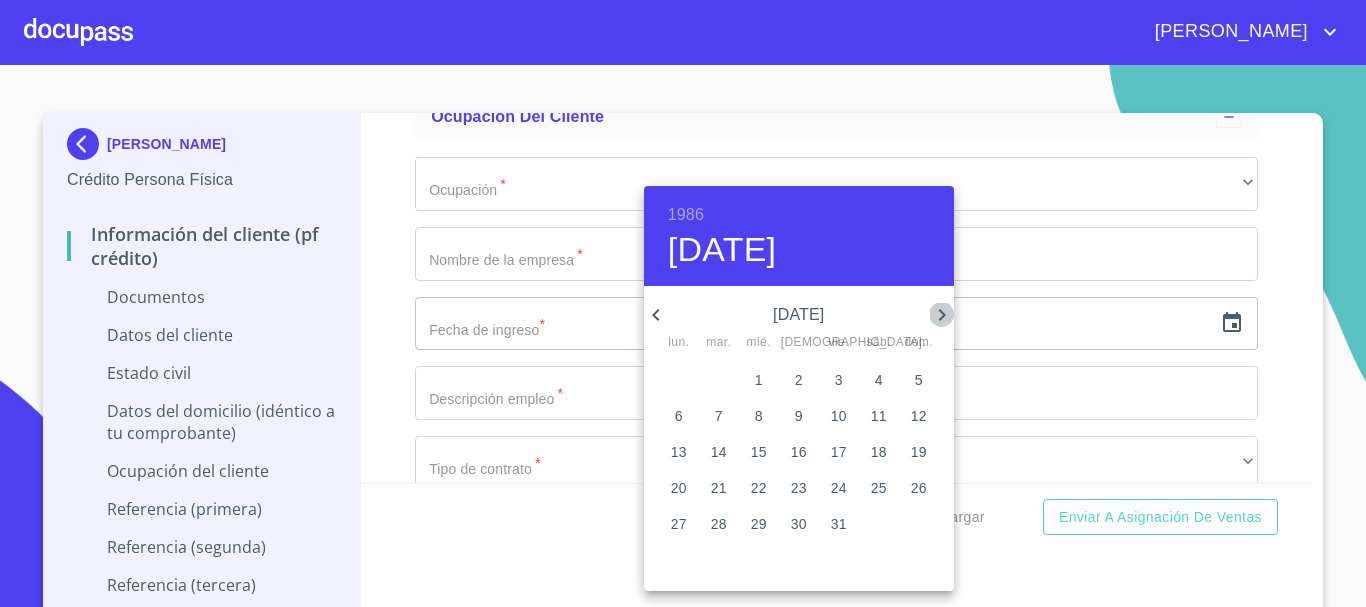 click 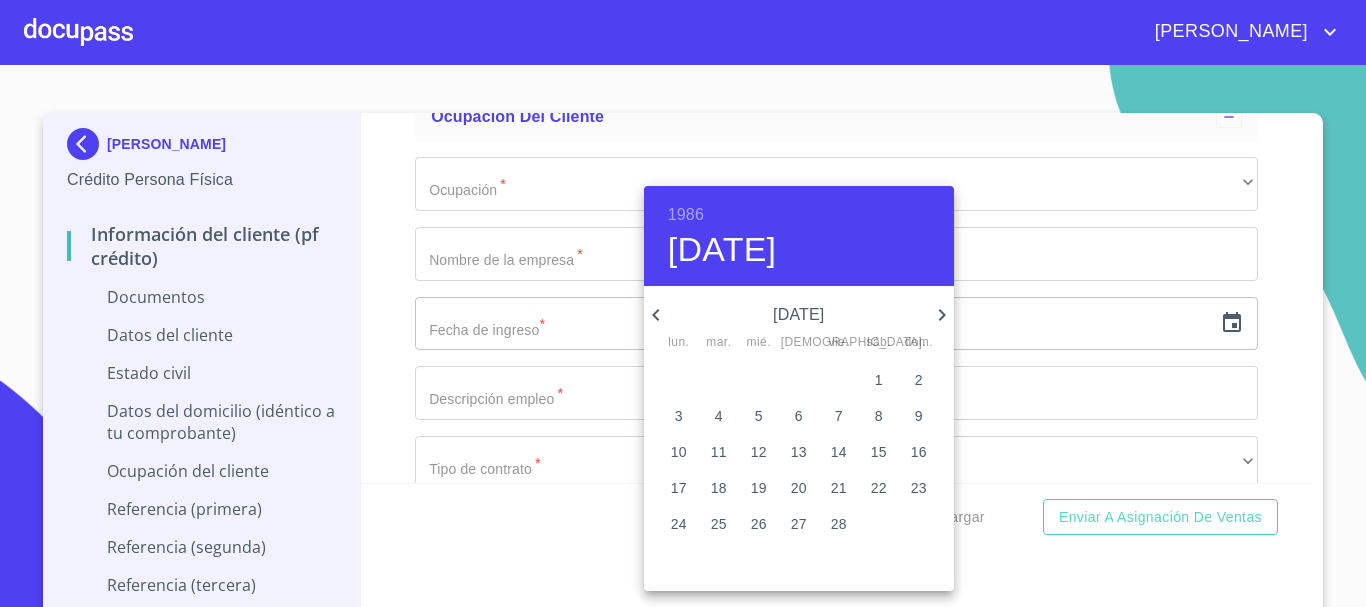 click on "25" at bounding box center (719, 524) 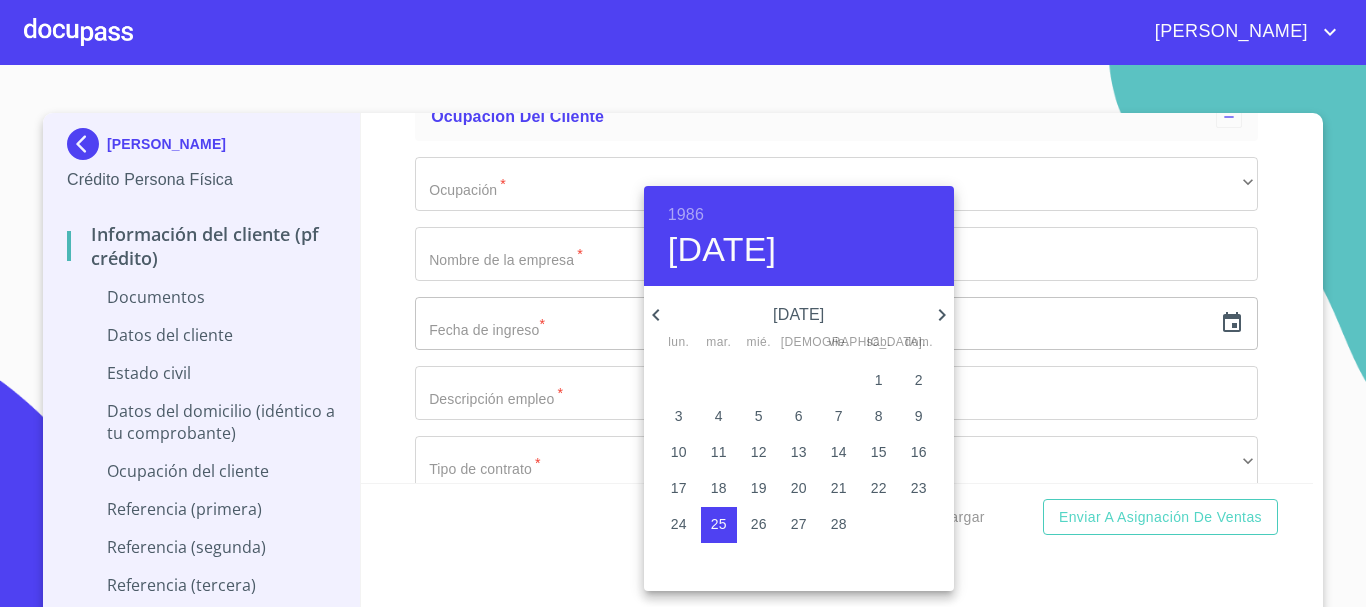 click at bounding box center (683, 303) 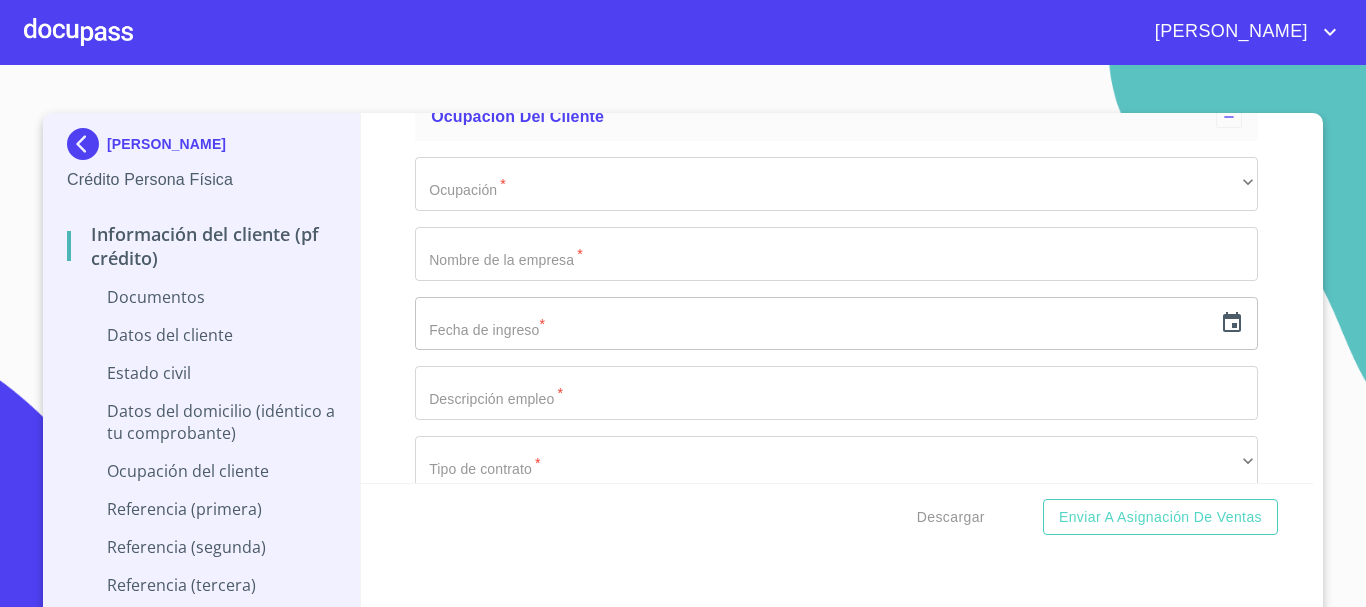 click on "Documento de identificación.   *" at bounding box center [836, -1379] 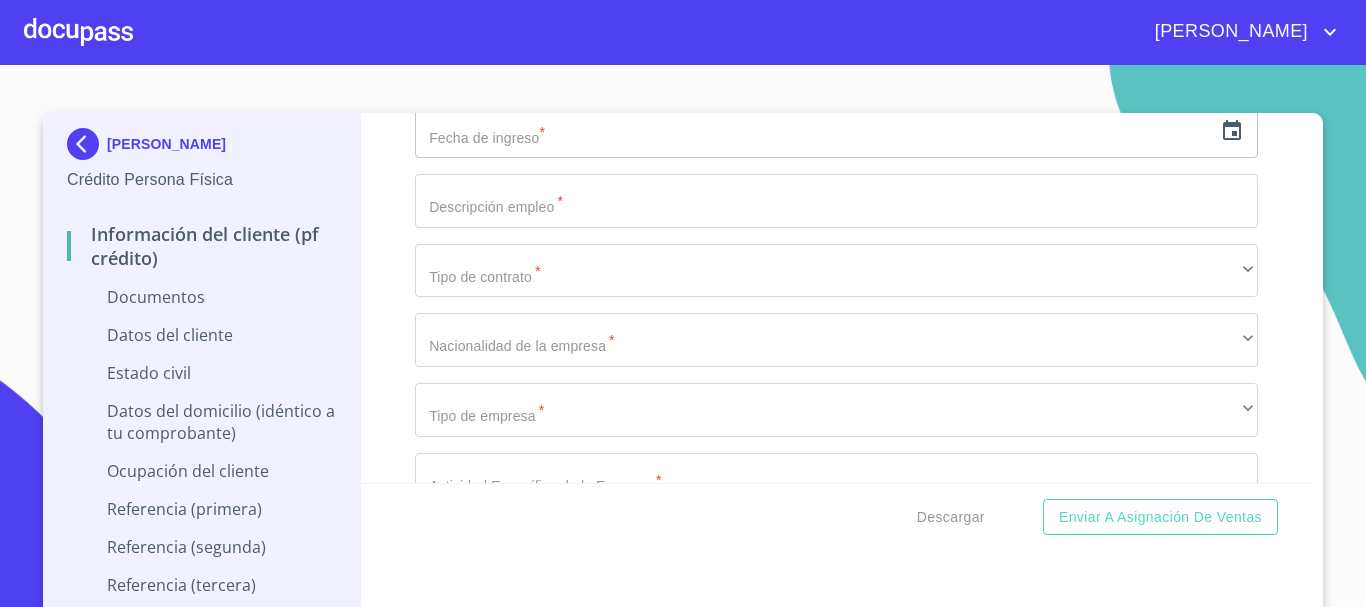scroll, scrollTop: 5757, scrollLeft: 0, axis: vertical 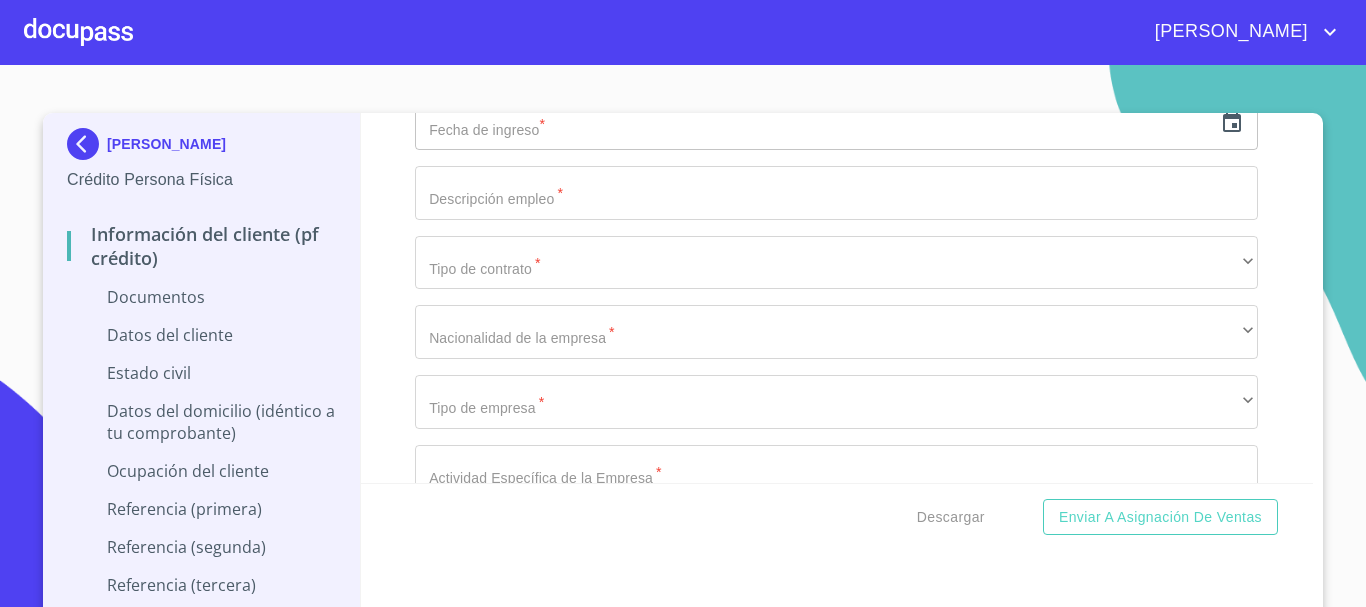 type on "BACE860225C39" 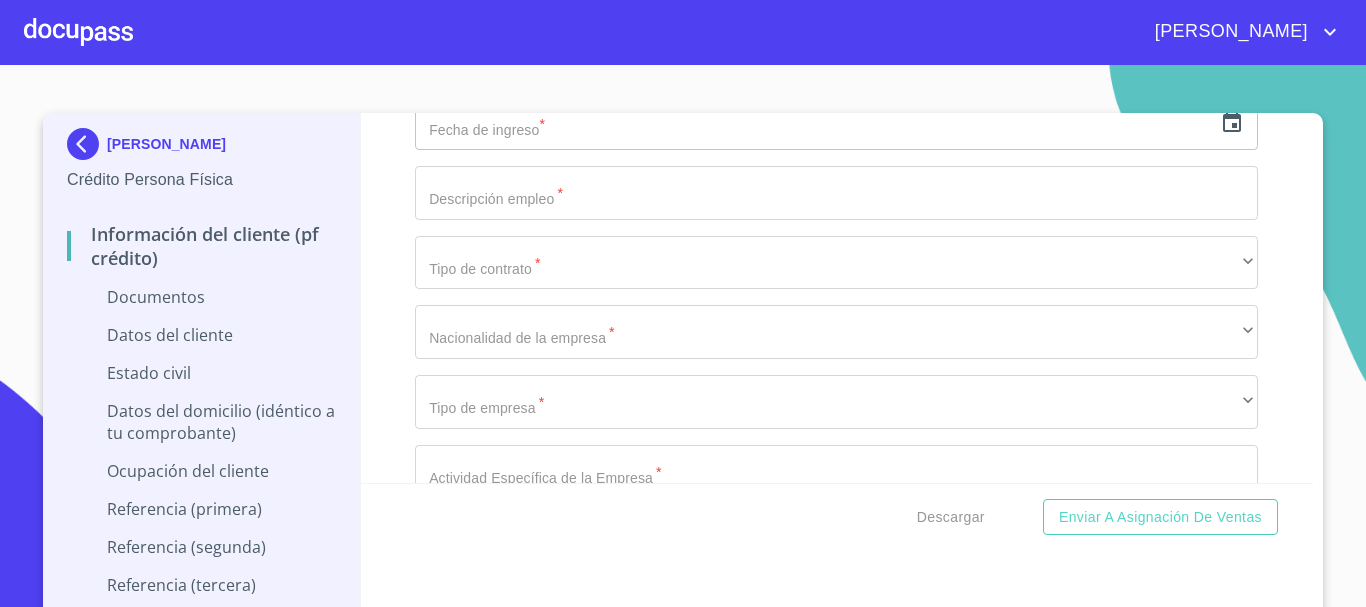 paste on "BACE860225MJCLSL08" 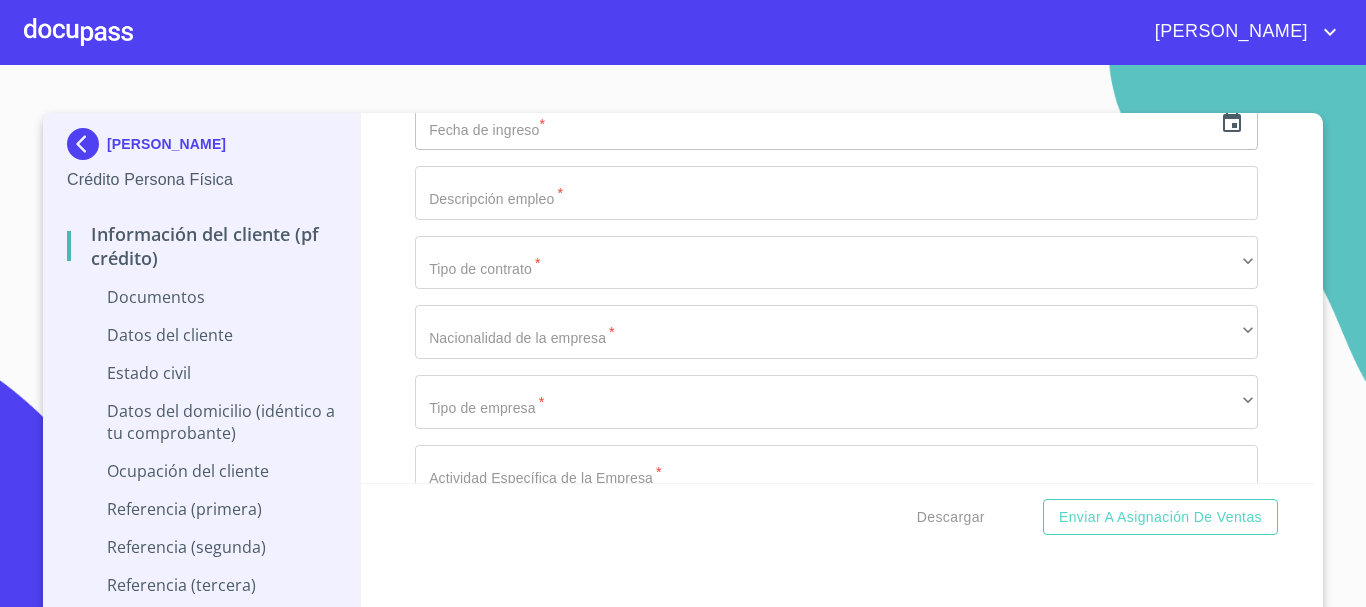click on "​" at bounding box center [836, -1370] 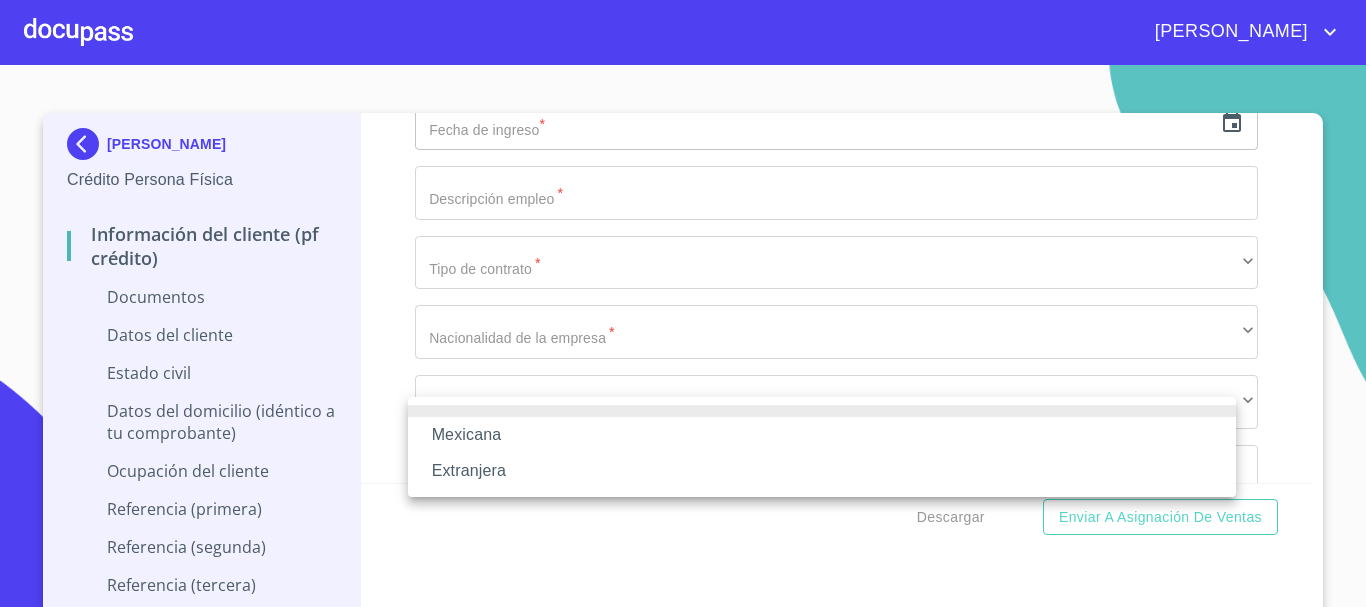 click on "Mexicana" at bounding box center [822, 435] 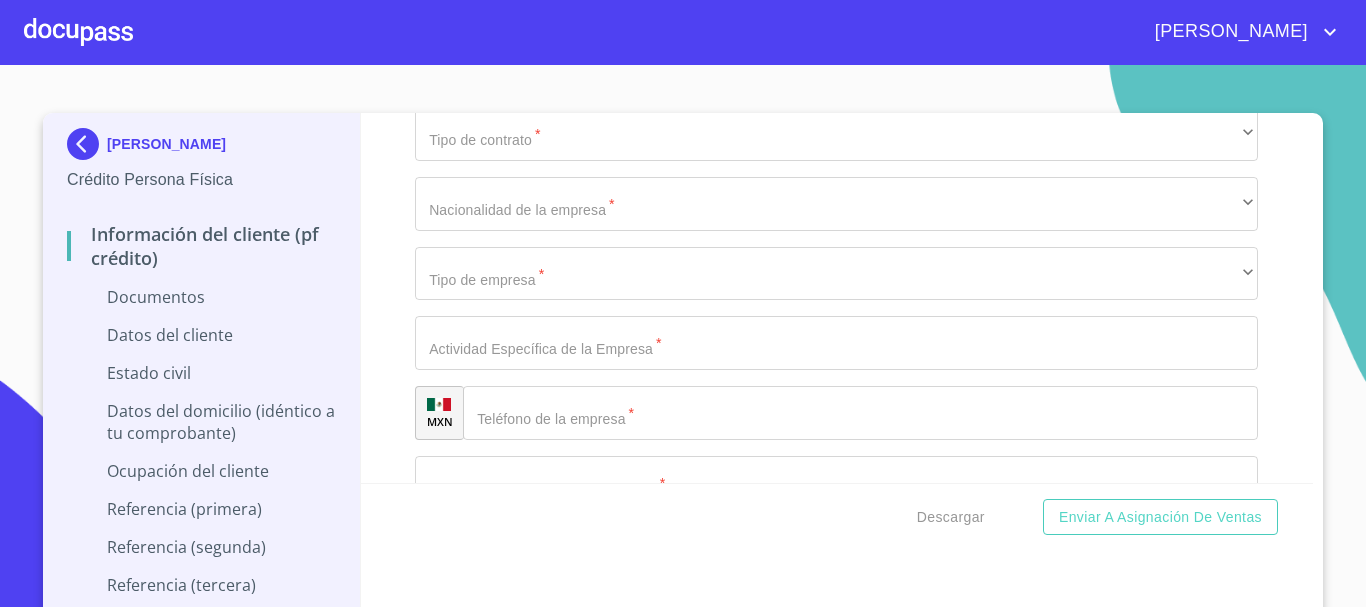 scroll, scrollTop: 5957, scrollLeft: 0, axis: vertical 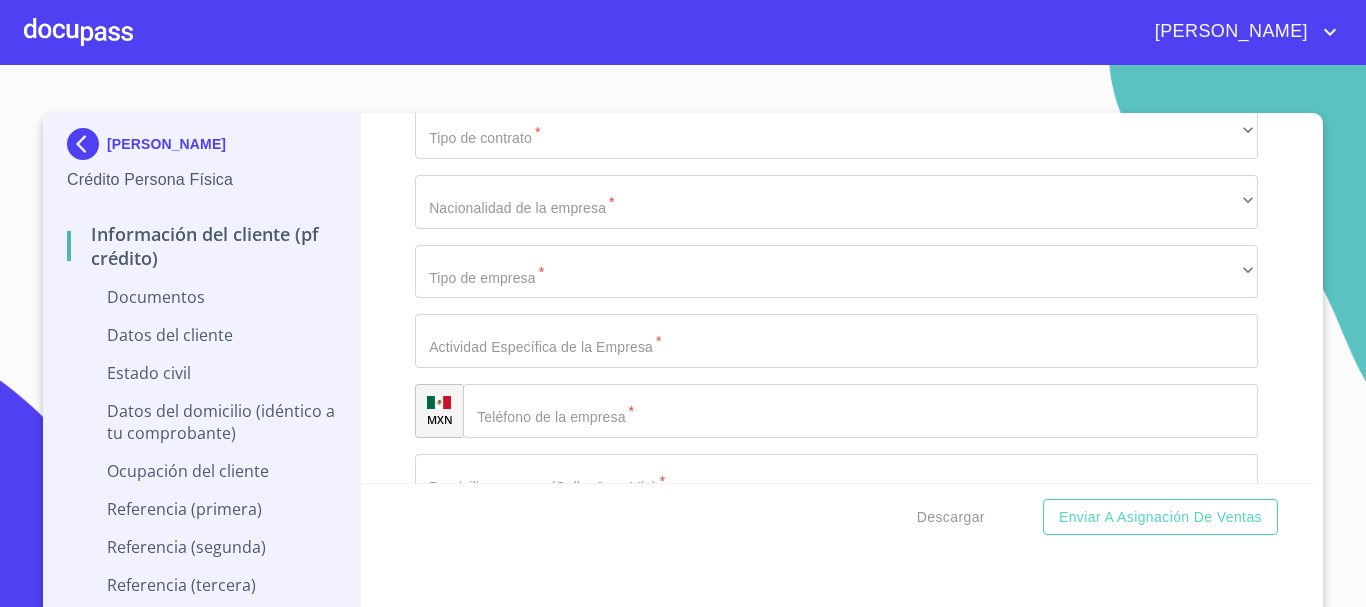 click on "Documento de identificación.   *" at bounding box center (813, -2127) 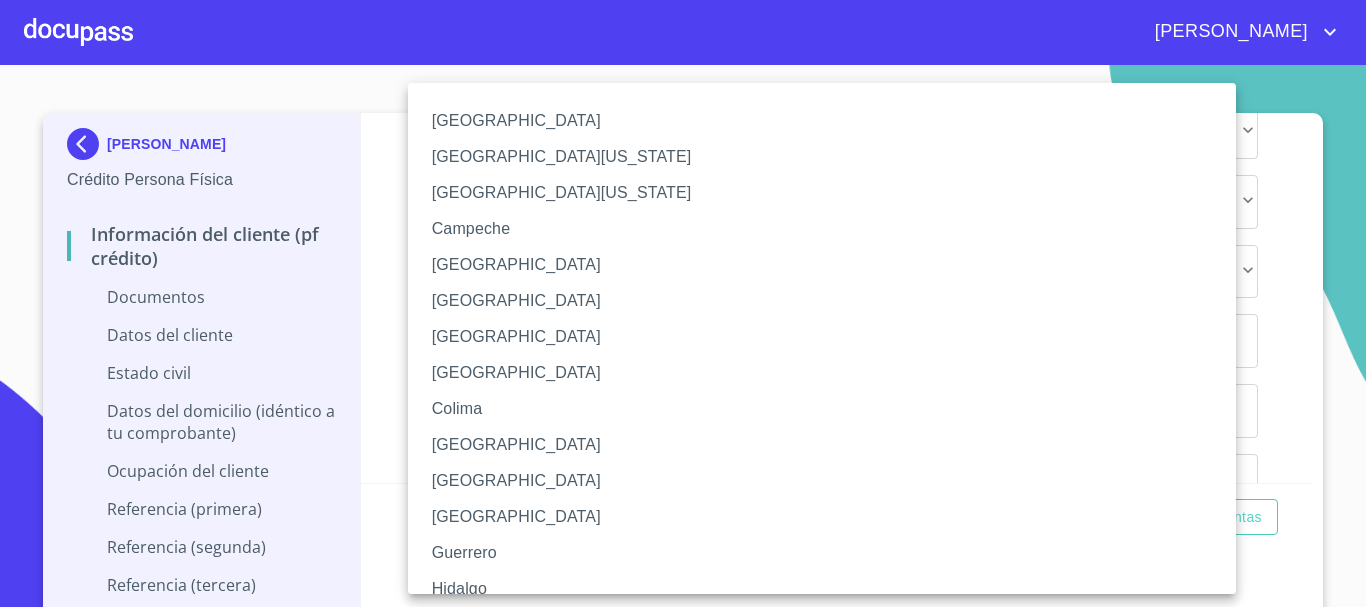 scroll, scrollTop: 100, scrollLeft: 0, axis: vertical 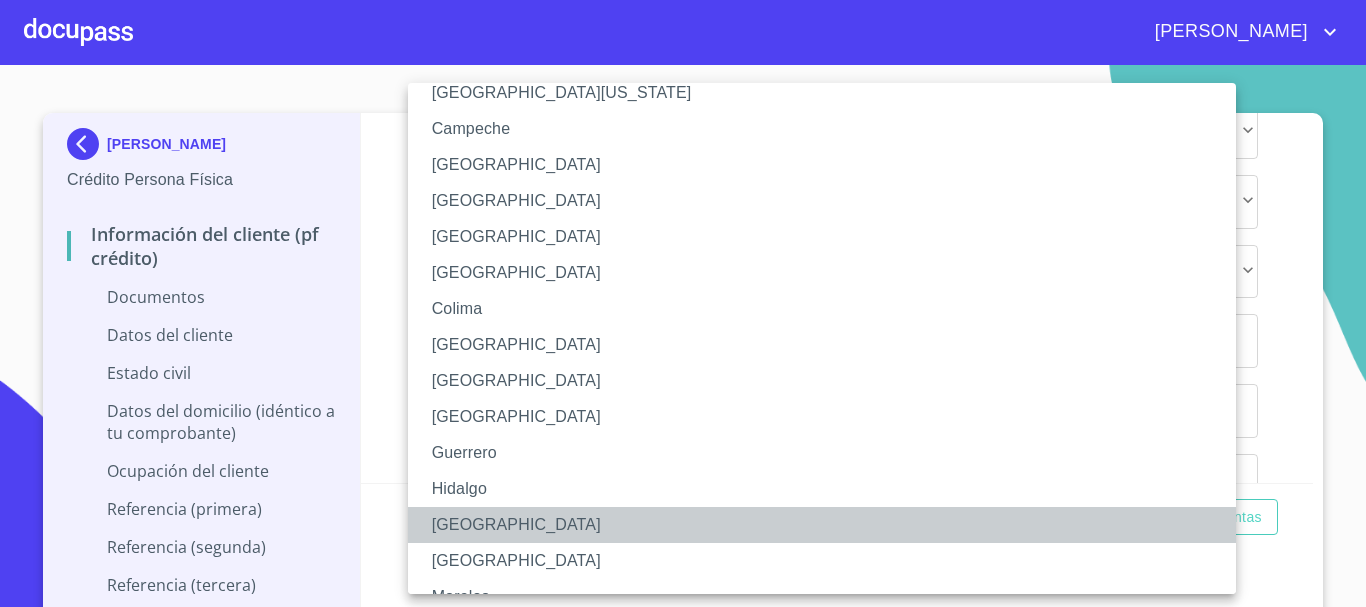 click on "Jalisco" at bounding box center (829, 525) 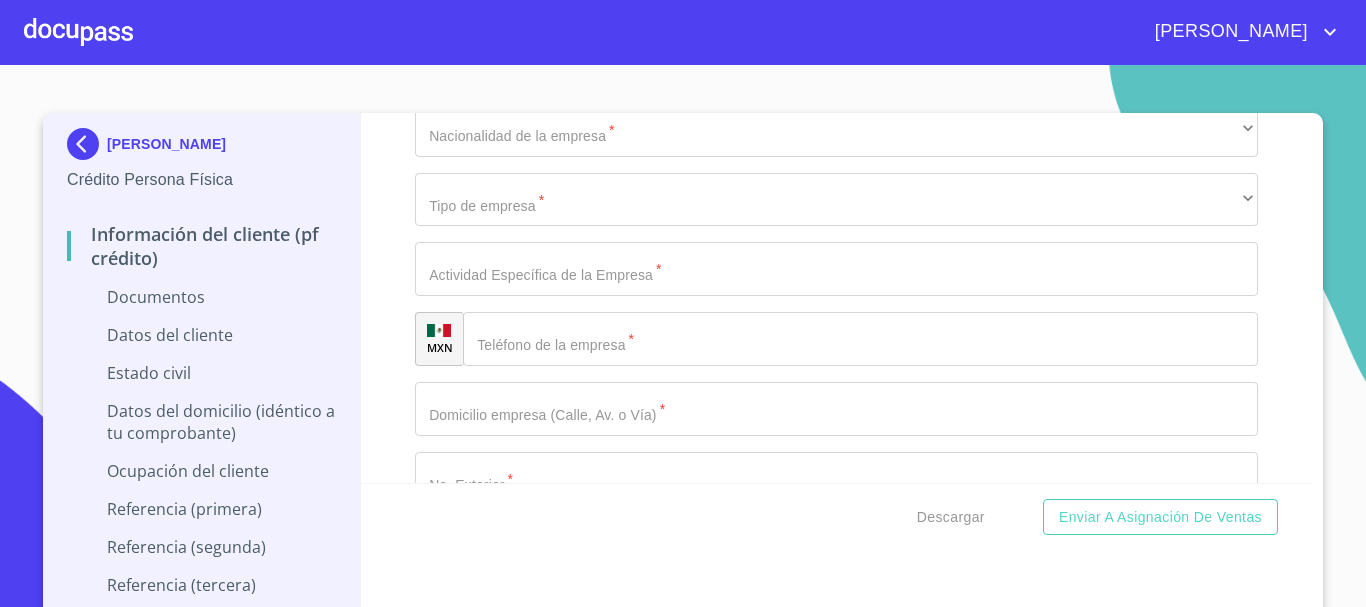 scroll, scrollTop: 6057, scrollLeft: 0, axis: vertical 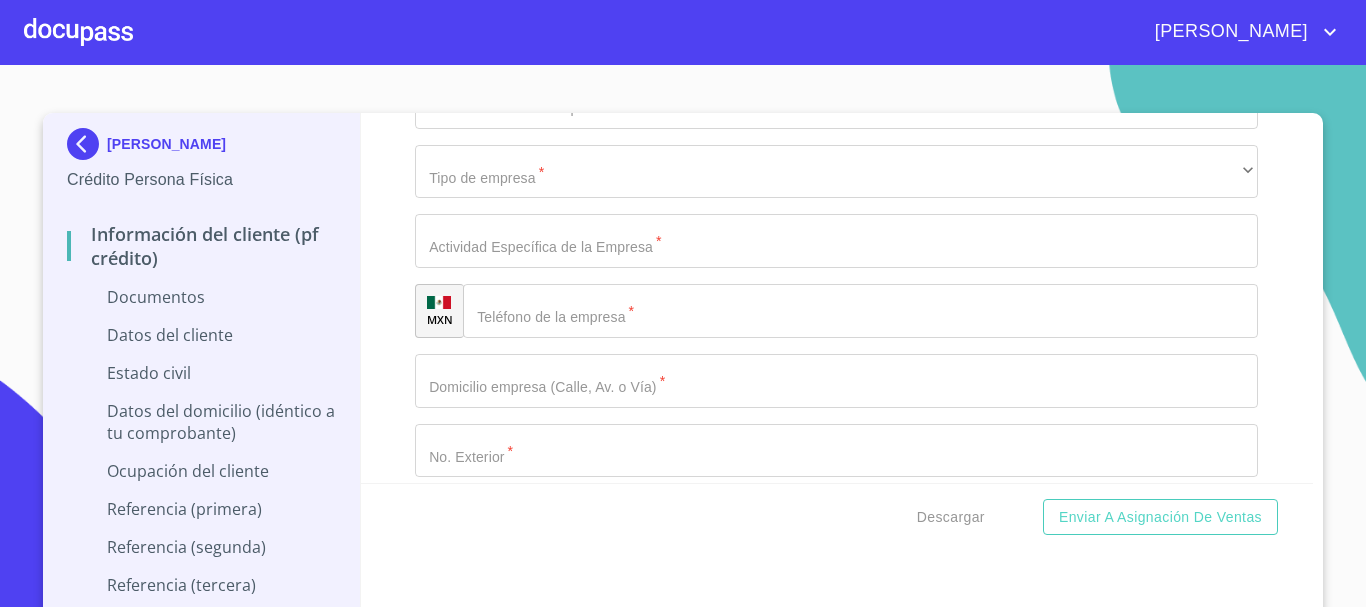 click on "​" at bounding box center [836, -1461] 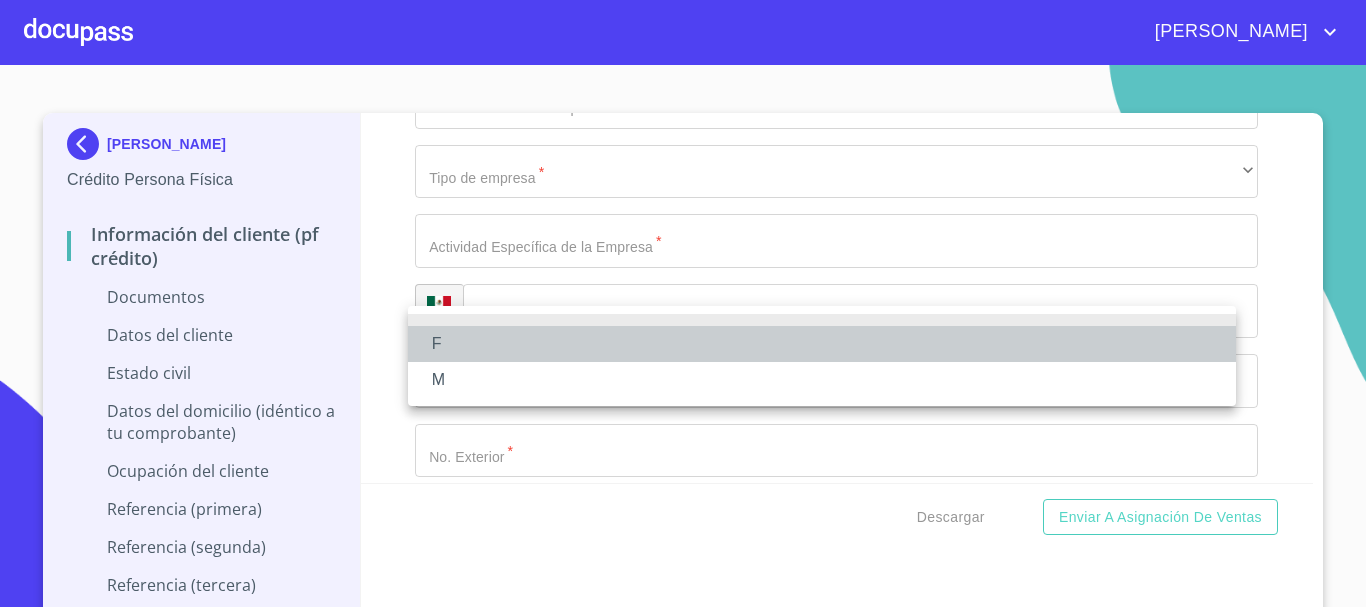 click on "F" at bounding box center (822, 344) 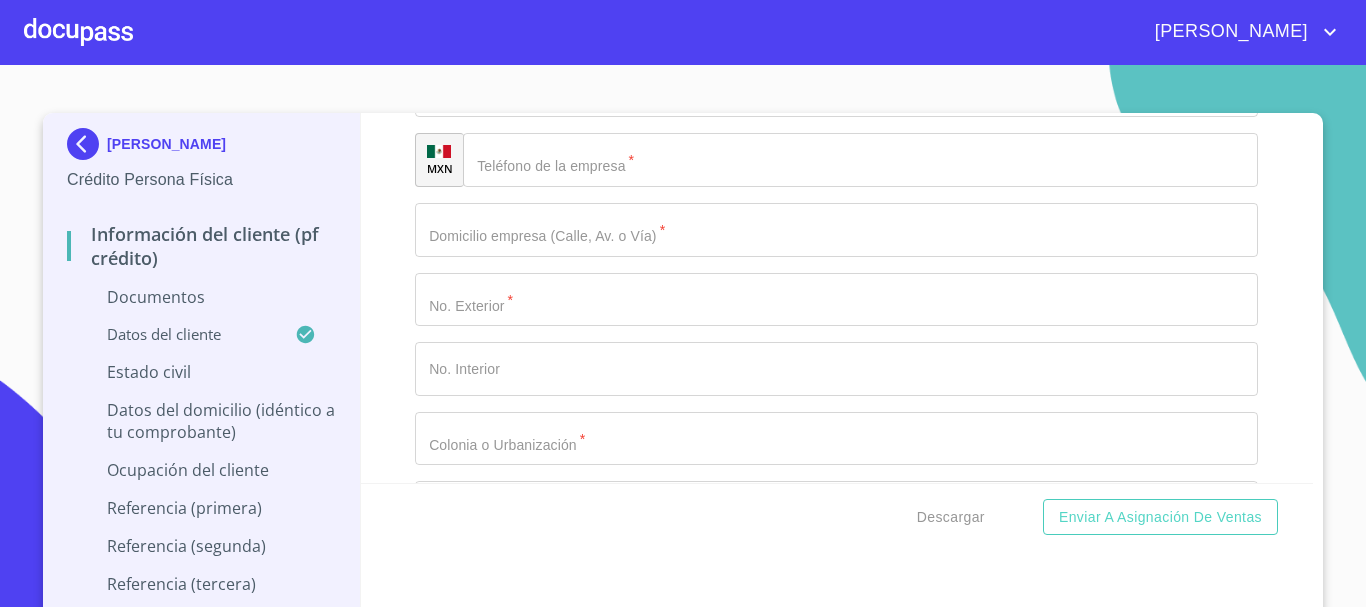 scroll, scrollTop: 6257, scrollLeft: 0, axis: vertical 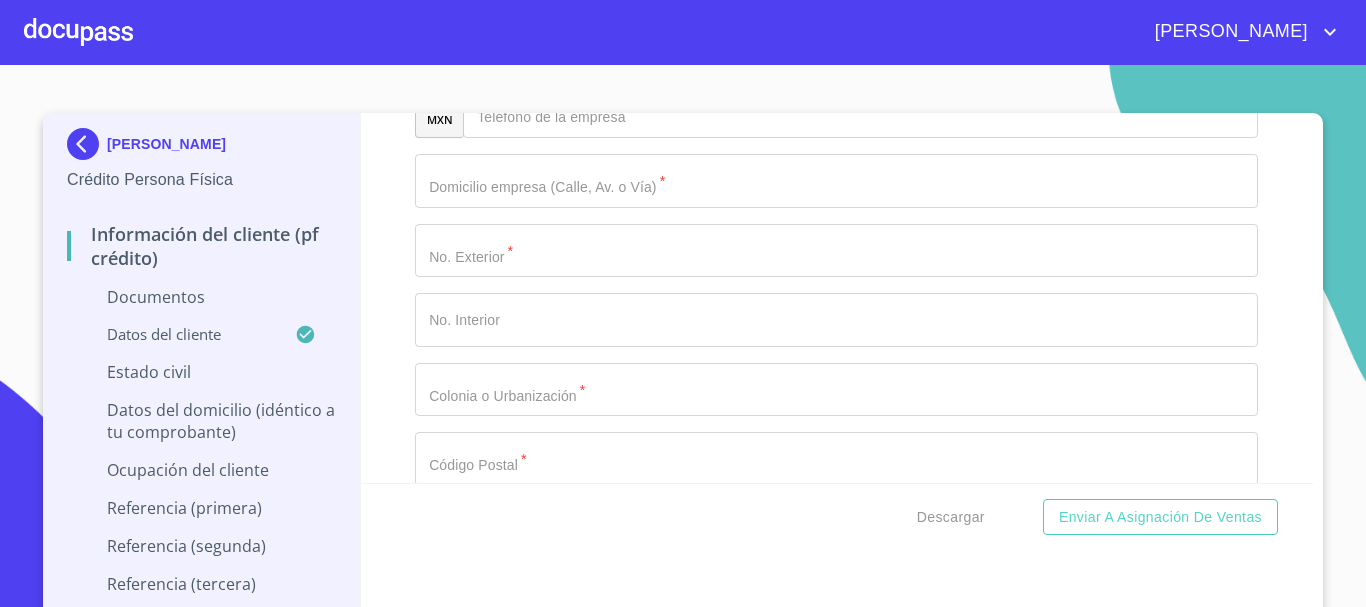 click on "​" at bounding box center [836, -1442] 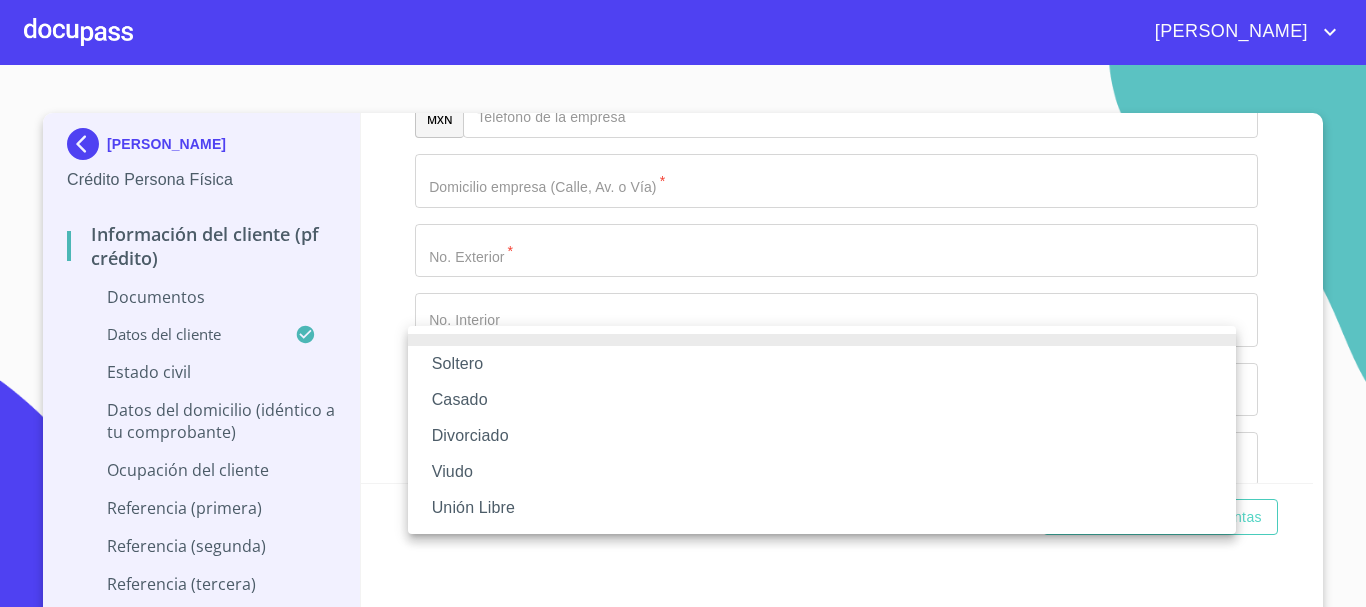 click on "Soltero" at bounding box center (822, 364) 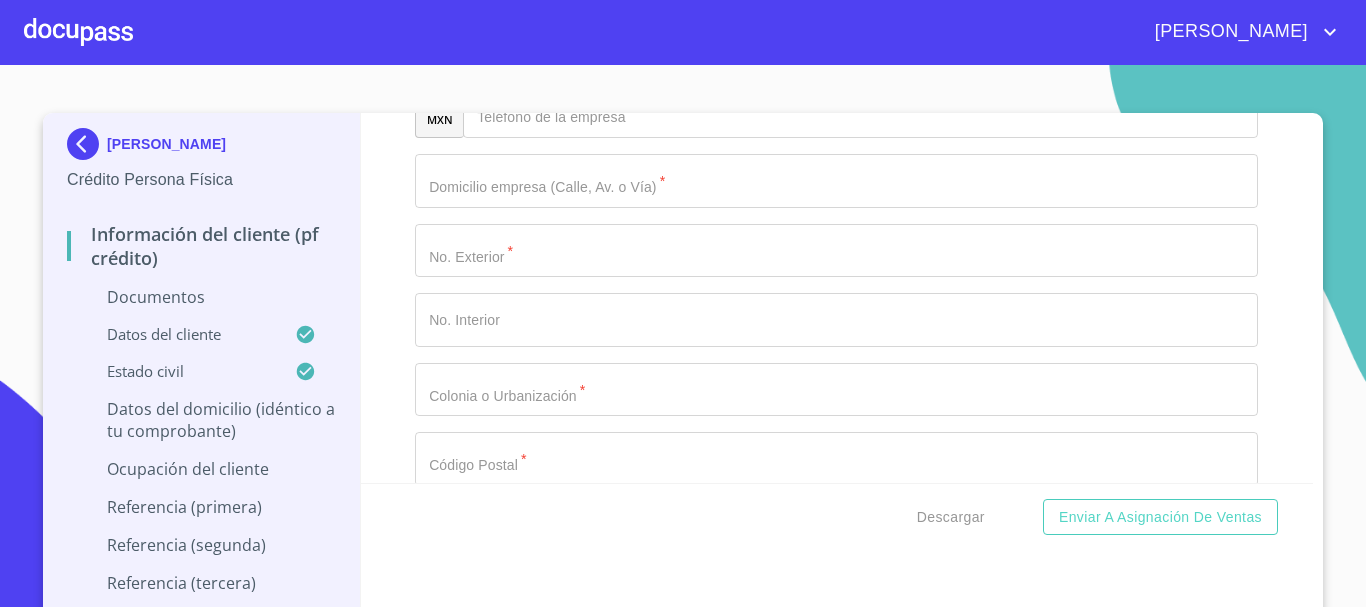 scroll, scrollTop: 6357, scrollLeft: 0, axis: vertical 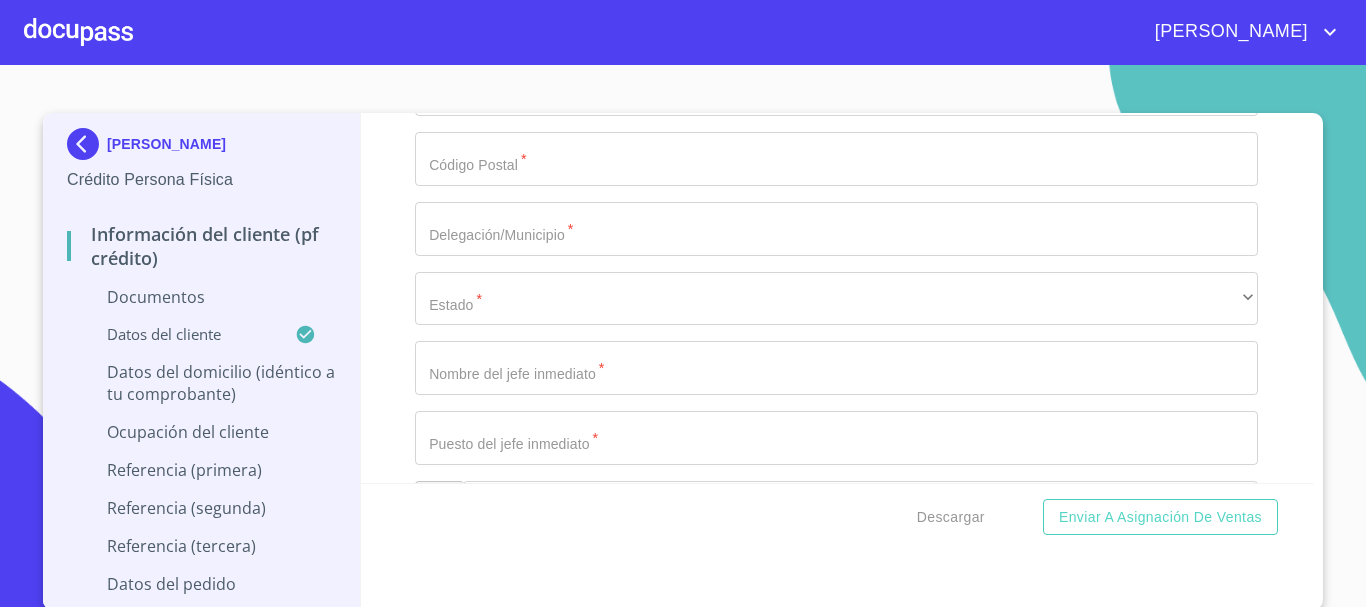 click on "Información del cliente (PF crédito)   Documentos Documento de identificación.   * INE ​ Identificación Oficial * Arrastra o selecciona el (los) documento(s) para agregar Comprobante de Domicilio * Comprobante de Domicilio Comprobante de Domicilio Fuente de ingresos   * Independiente/Dueño de negocio/Persona Moral ​ Comprobante de Ingresos mes 1 * Comprobante de Ingresos mes 1 Comprobante de Ingresos mes 1 Comprobante de Ingresos mes 2 * Comprobante de Ingresos mes 2 Comprobante de Ingresos mes 2 Comprobante de Ingresos mes 3 * Comprobante de Ingresos mes 3 Comprobante de Ingresos mes 3 CURP * CURP CURP Constancia de situación fiscal Arrastra o selecciona el (los) documento(s) para agregar Datos del cliente Apellido Paterno   * BALVANEDA ​ Apellido Materno   * CASILLAS ​ Primer nombre   * MARIA ​ Segundo Nombre ELIZABETH ​ Fecha de nacimiento * 25 de feb. de 1986 ​ RFC   * BACE860225C39 ​ CURP   * BACE860225MJCLSL08 ​ ID de Identificación ​ Nacionalidad   * Mexicana" at bounding box center [837, 298] 